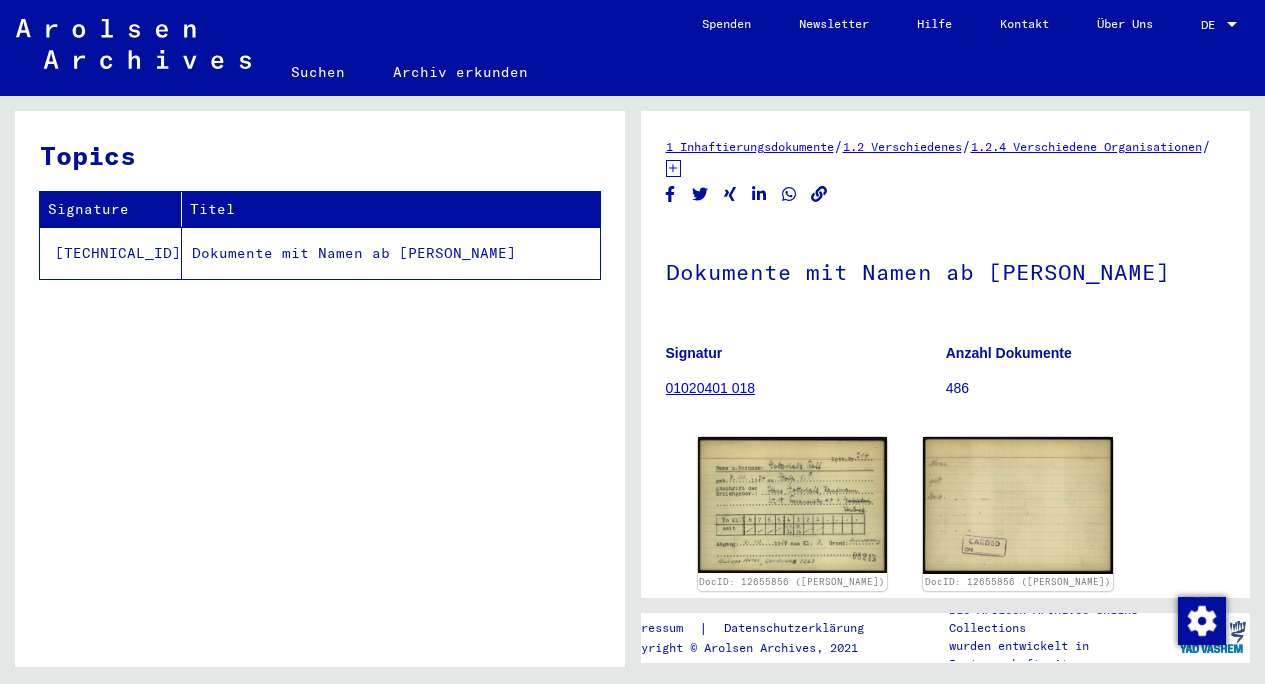 scroll, scrollTop: 0, scrollLeft: 0, axis: both 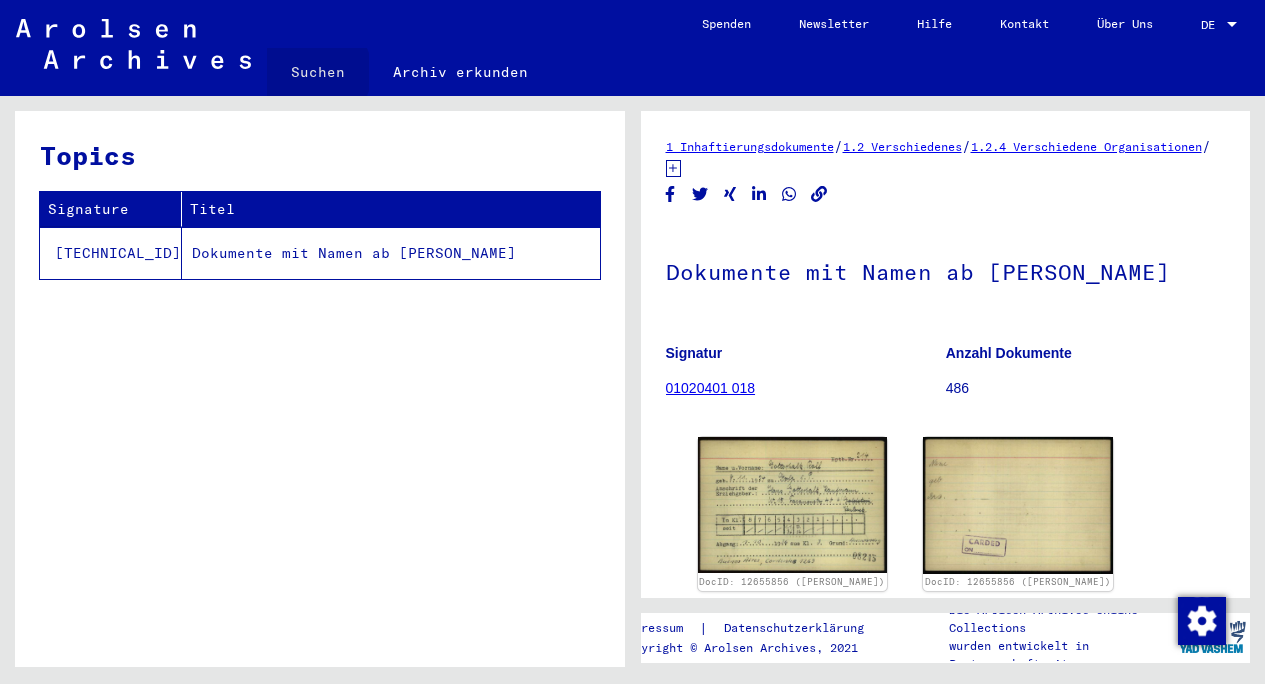 click on "Suchen" 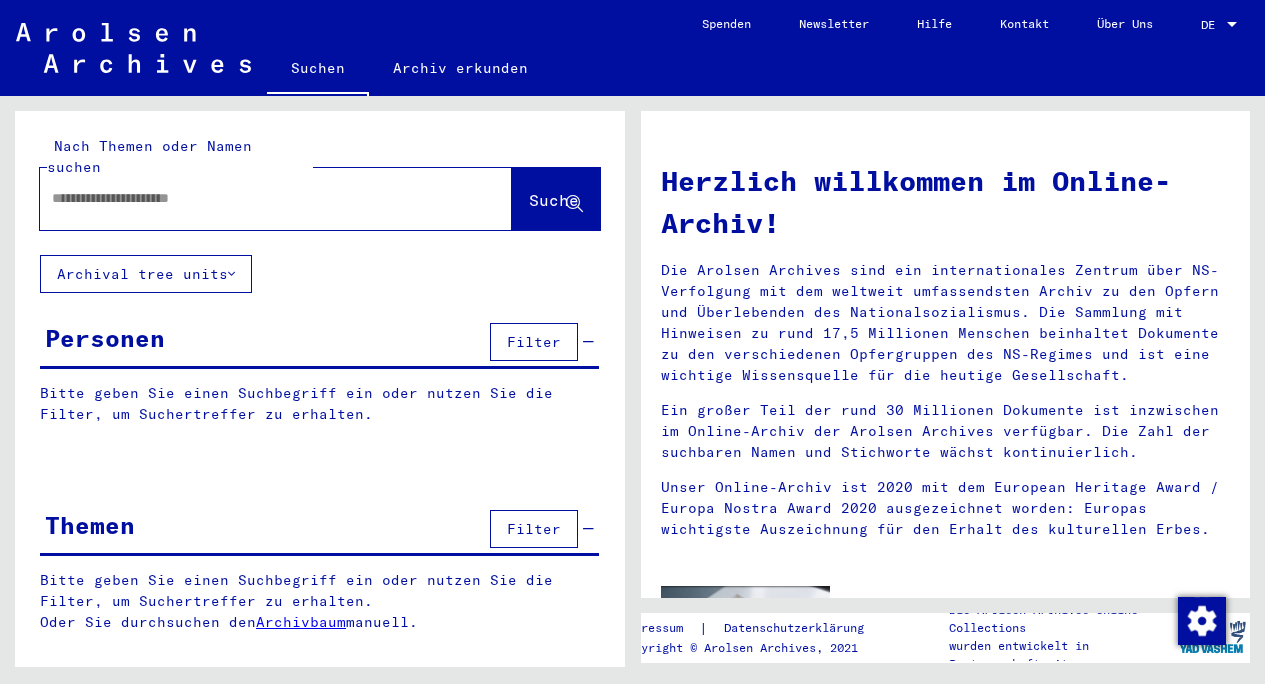 click at bounding box center (252, 198) 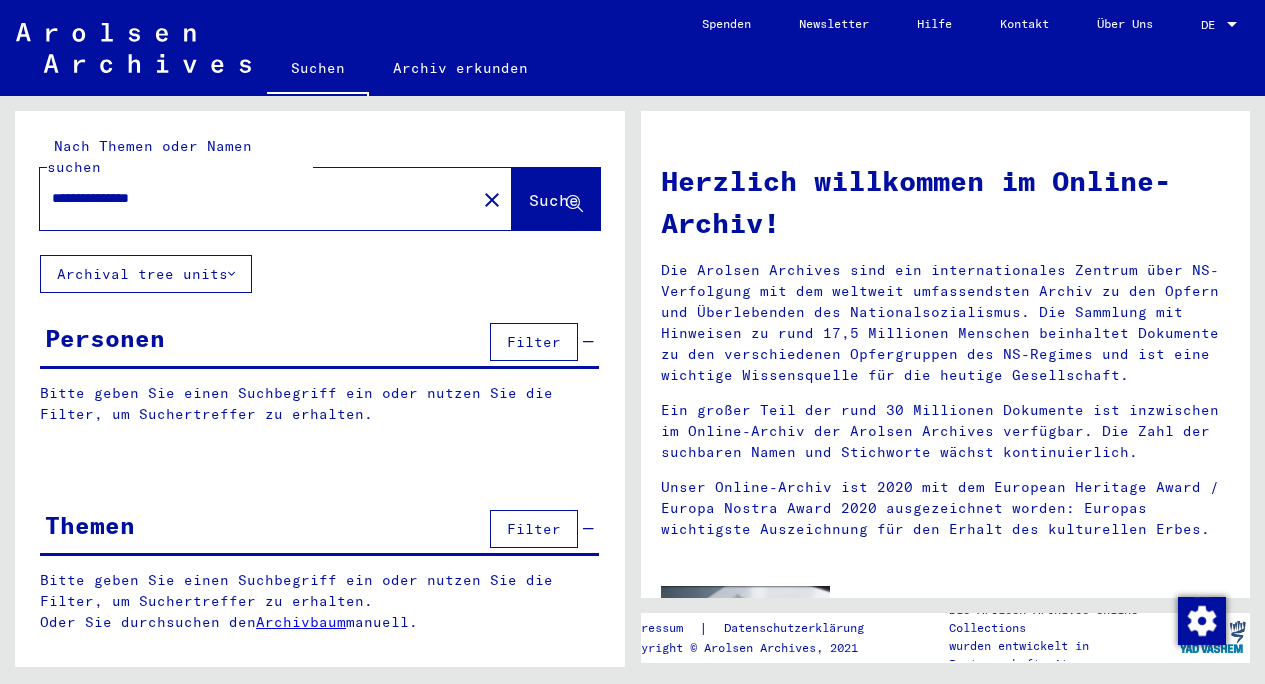 type on "**********" 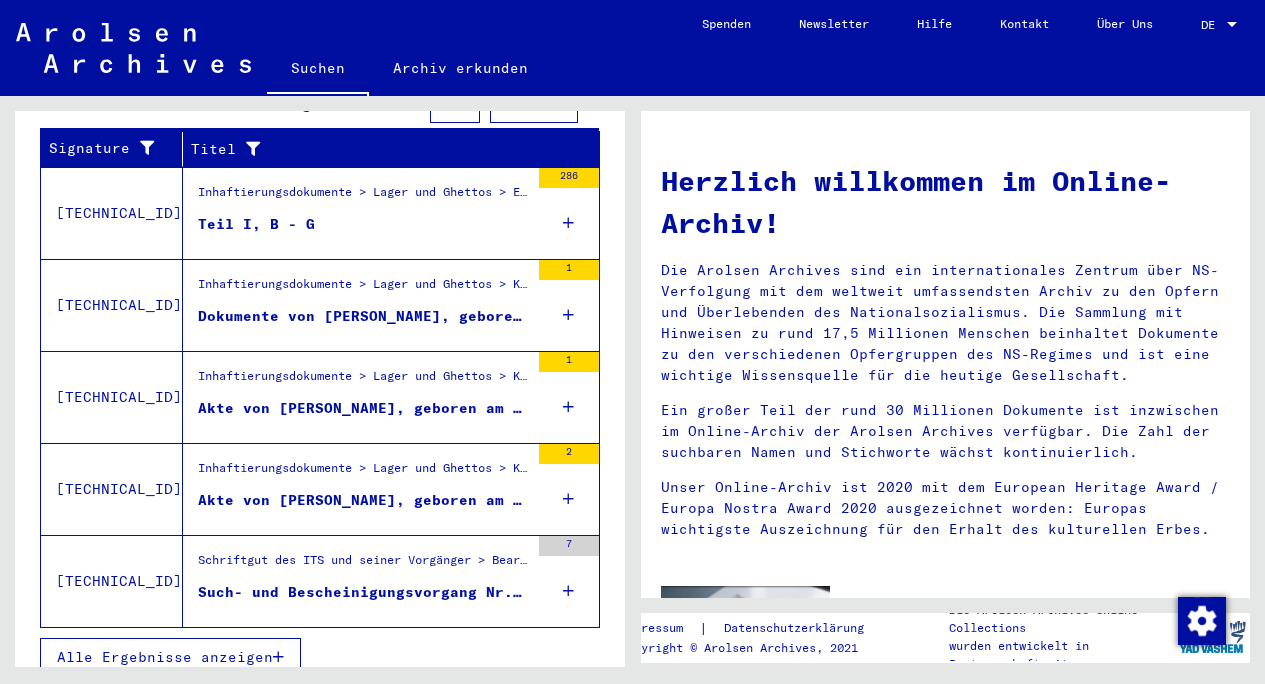 scroll, scrollTop: 715, scrollLeft: 0, axis: vertical 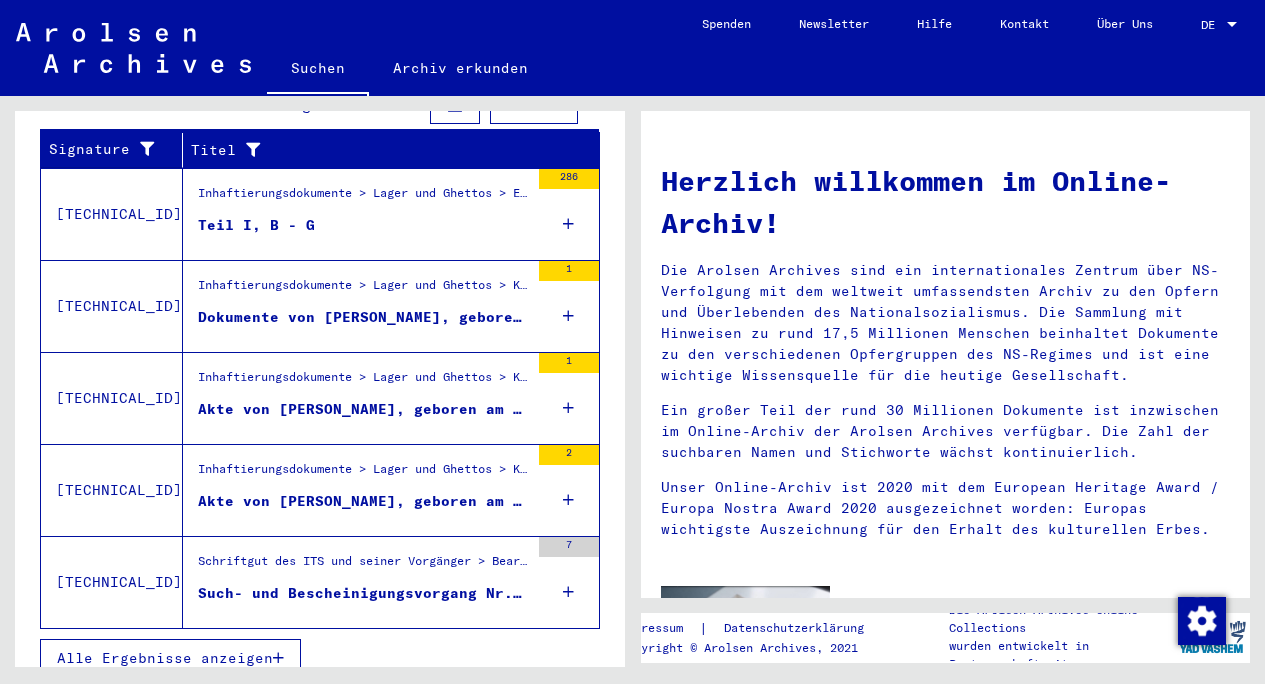 click on "Dokumente von [PERSON_NAME], geboren am [DEMOGRAPHIC_DATA]" at bounding box center (363, 317) 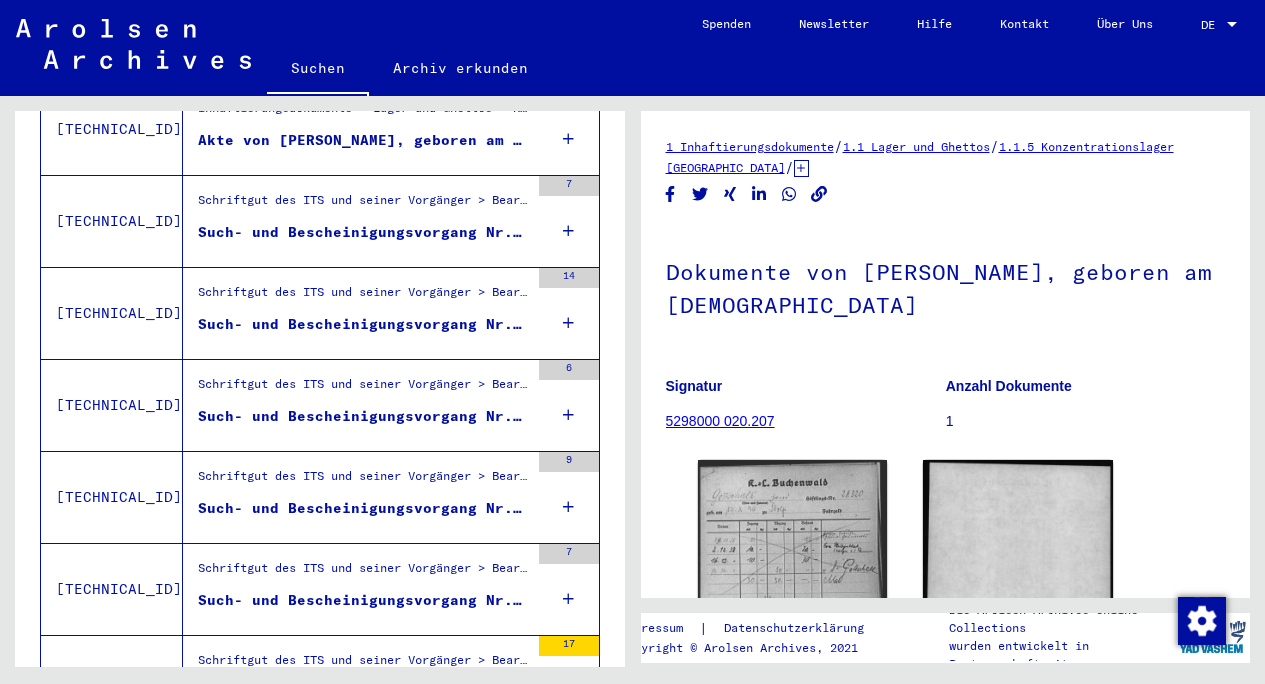 scroll, scrollTop: 0, scrollLeft: 0, axis: both 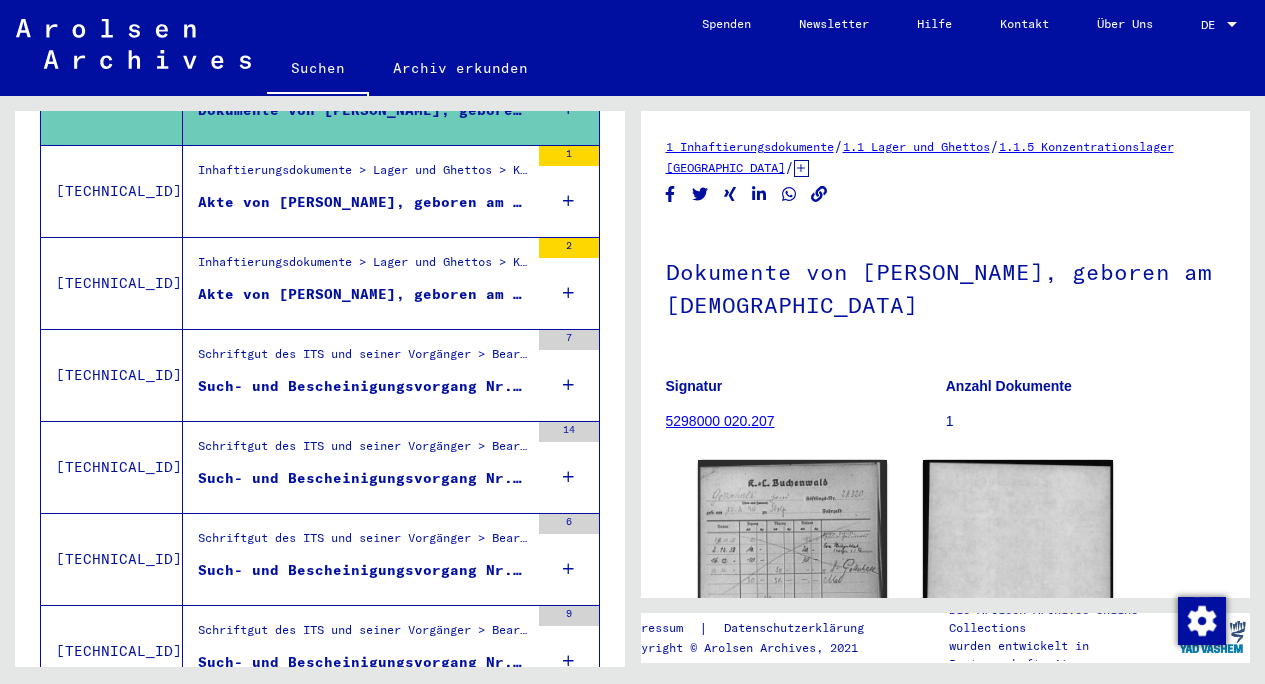 click on "Akte von [PERSON_NAME], geboren am [DEMOGRAPHIC_DATA]" at bounding box center (363, 202) 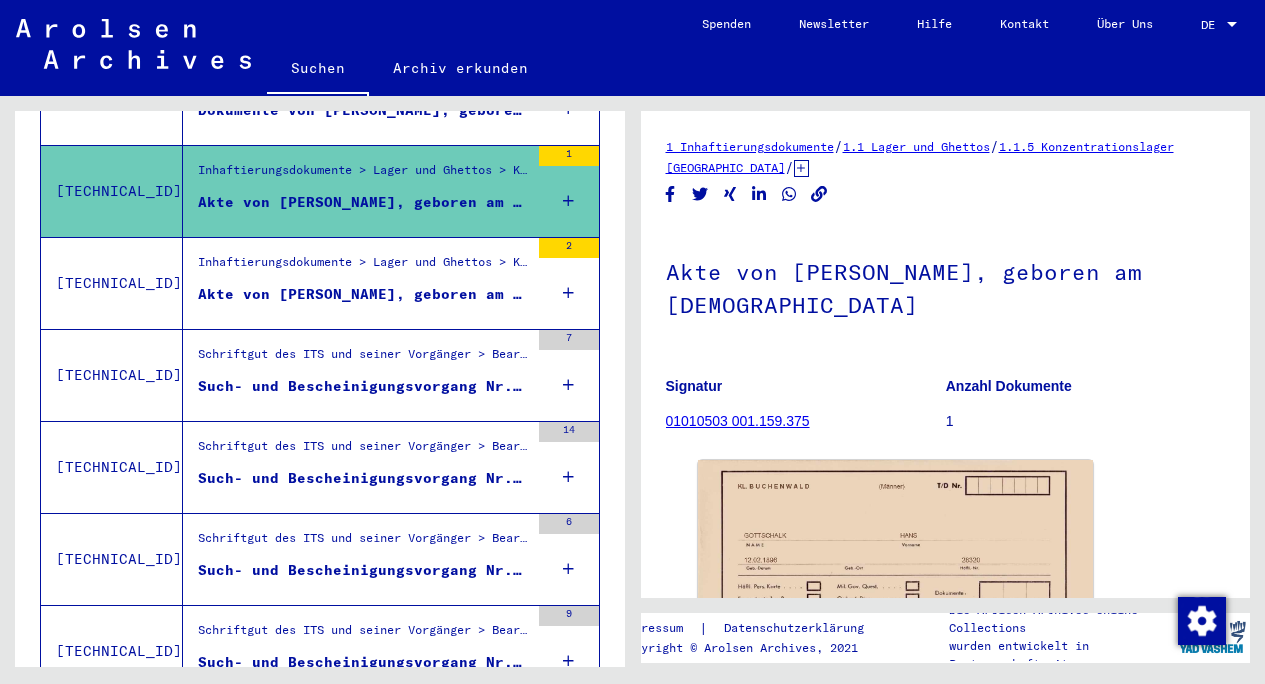 scroll, scrollTop: 0, scrollLeft: 0, axis: both 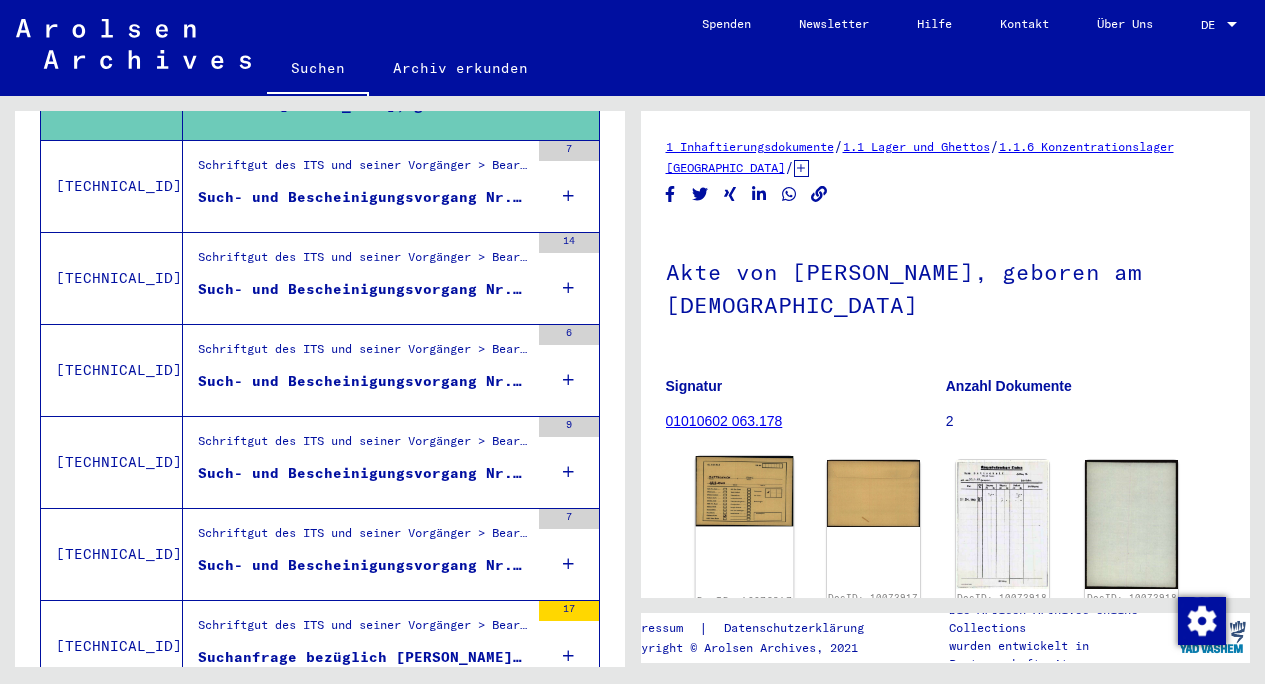 click 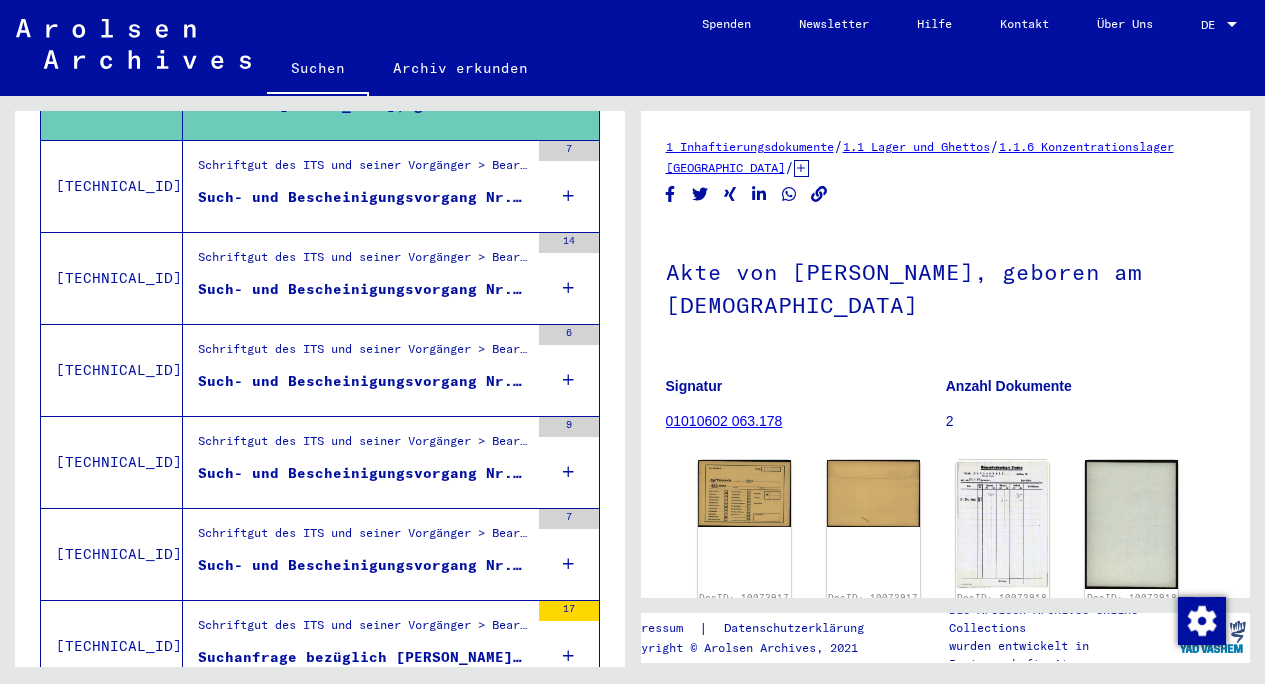 scroll, scrollTop: 0, scrollLeft: 0, axis: both 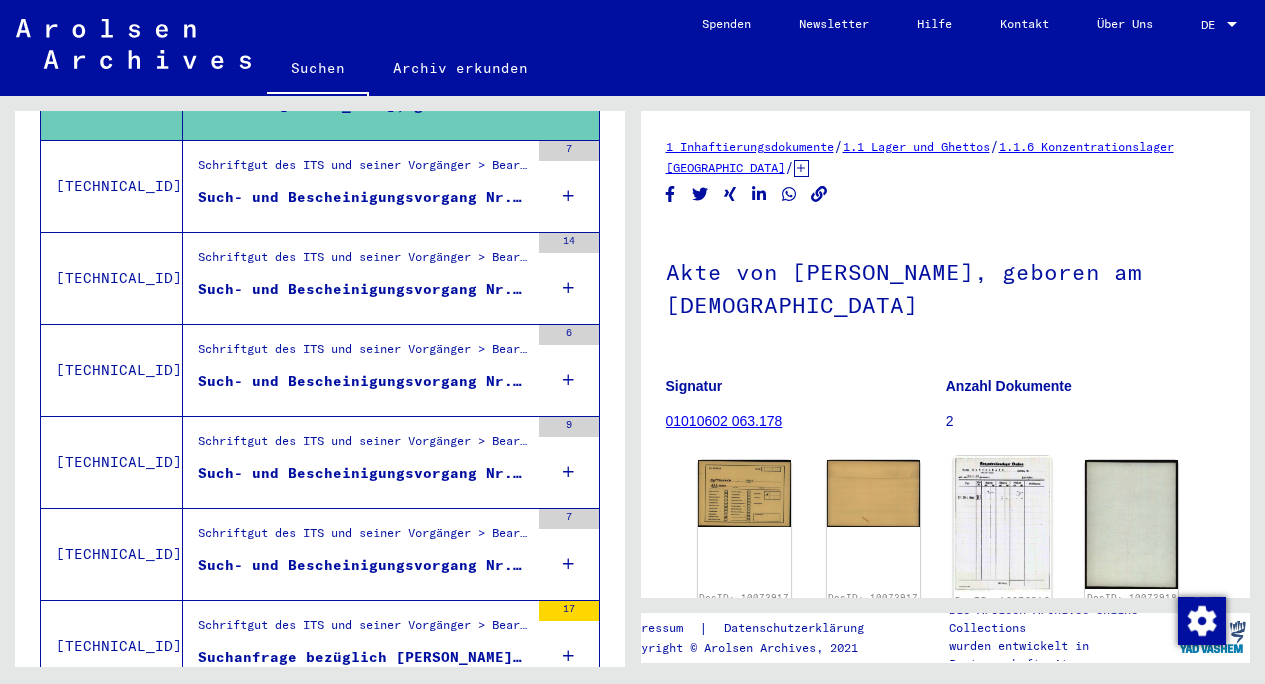 click 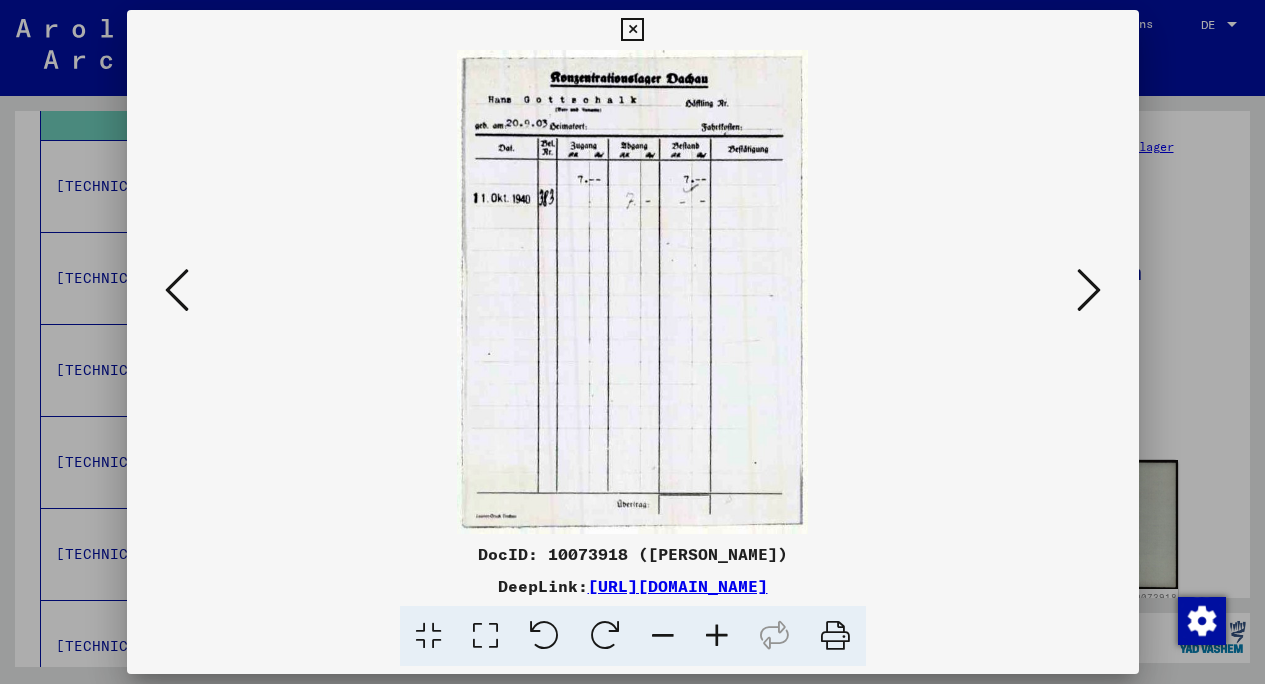 click at bounding box center (632, 30) 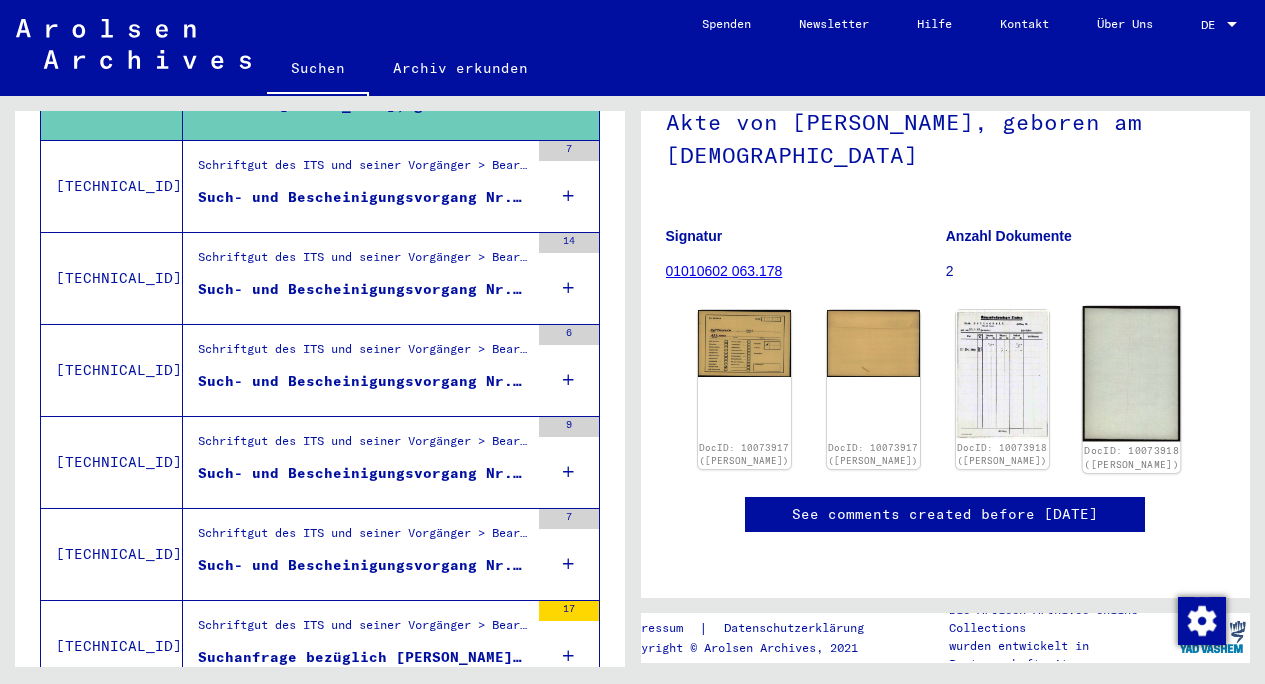scroll, scrollTop: 215, scrollLeft: 0, axis: vertical 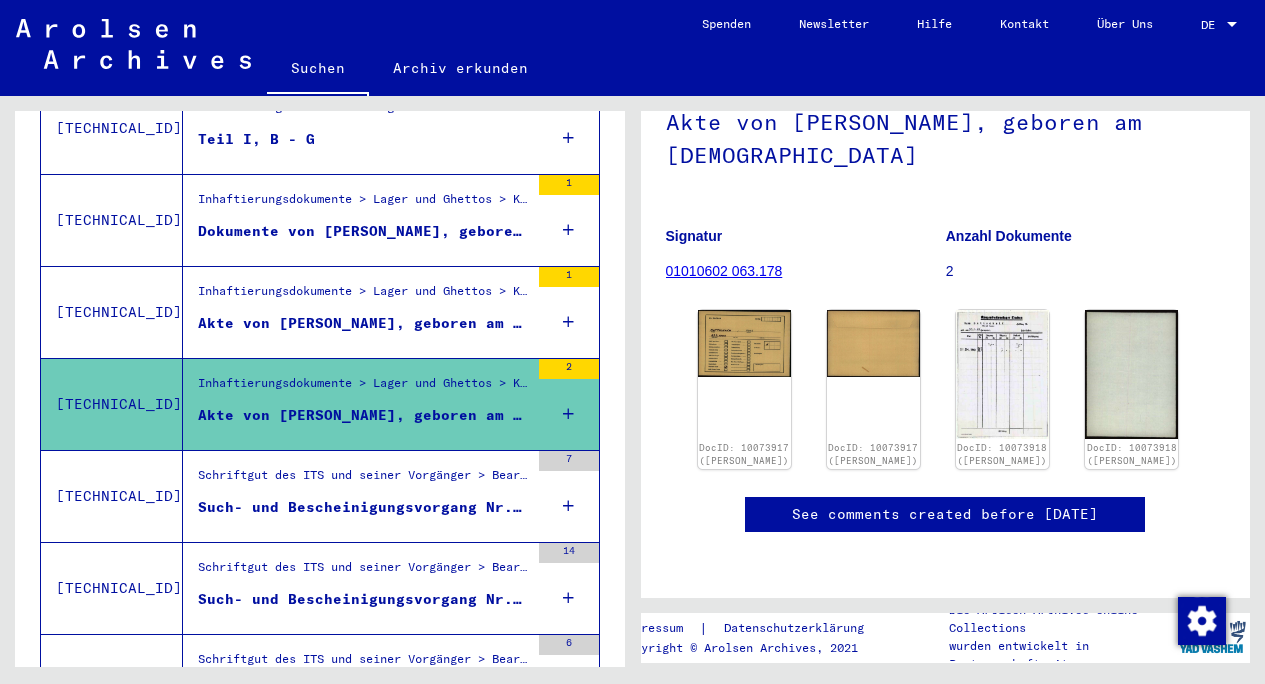 click on "Akte von [PERSON_NAME], geboren am [DEMOGRAPHIC_DATA]" at bounding box center [363, 415] 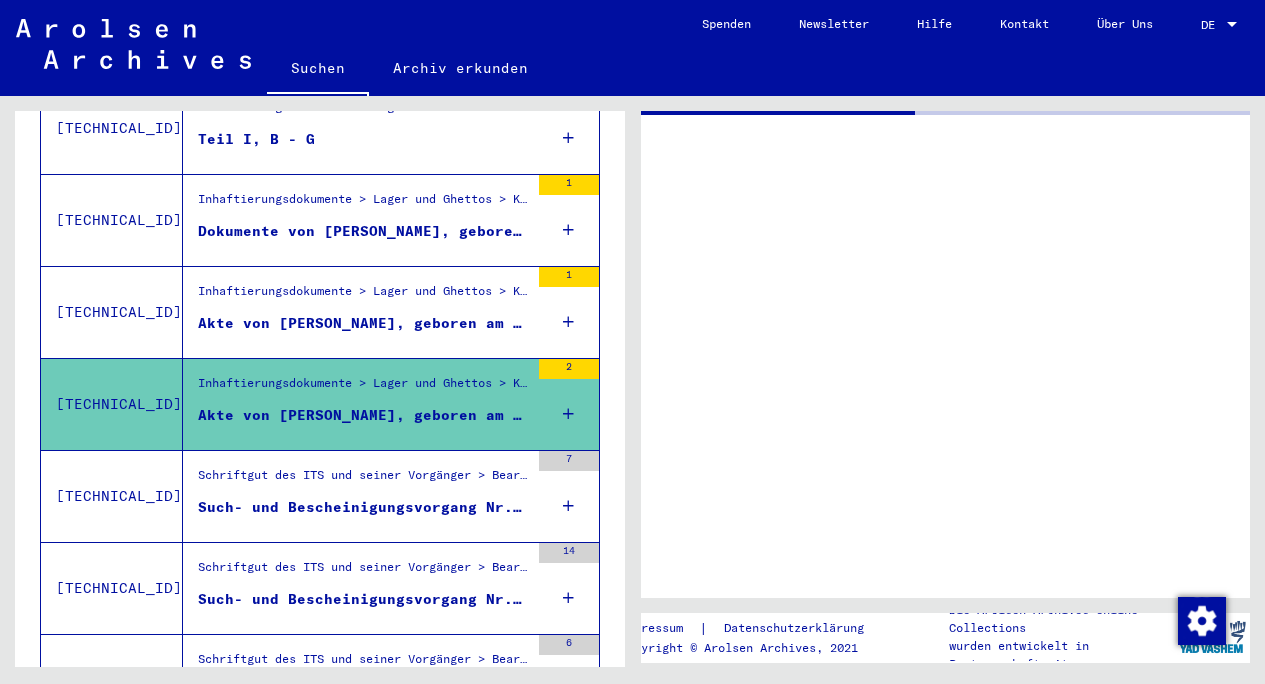 scroll, scrollTop: 0, scrollLeft: 0, axis: both 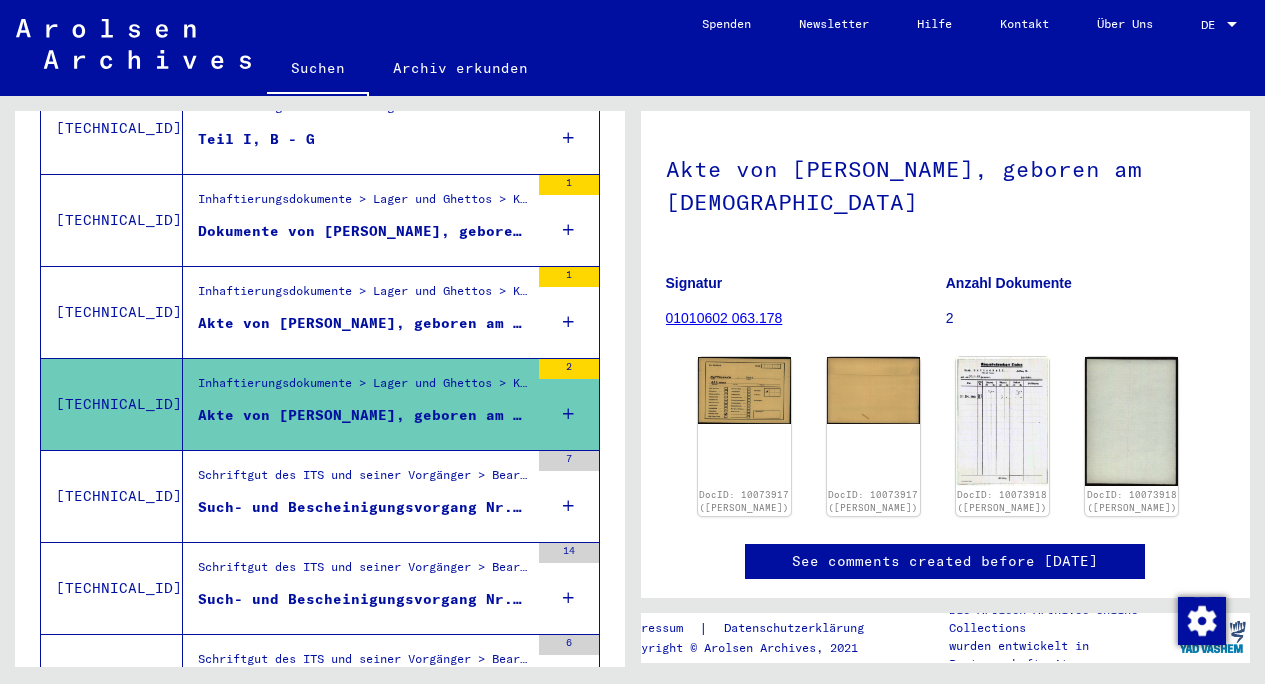 click on "Schriftgut des ITS und seiner Vorgänger > Bearbeitung von Anfragen > Fallbezogene [MEDICAL_DATA] des ITS ab 1947 > T/D-Fallablage > Such- und Bescheinigungsvorgänge mit den (T/D-) Nummern von [PHONE_NUMBER] bis [PHONE_NUMBER] > Such- und Bescheinigungsvorgänge mit den (T/D-) Nummern von [PHONE_NUMBER] bis [PHONE_NUMBER]" at bounding box center (363, 480) 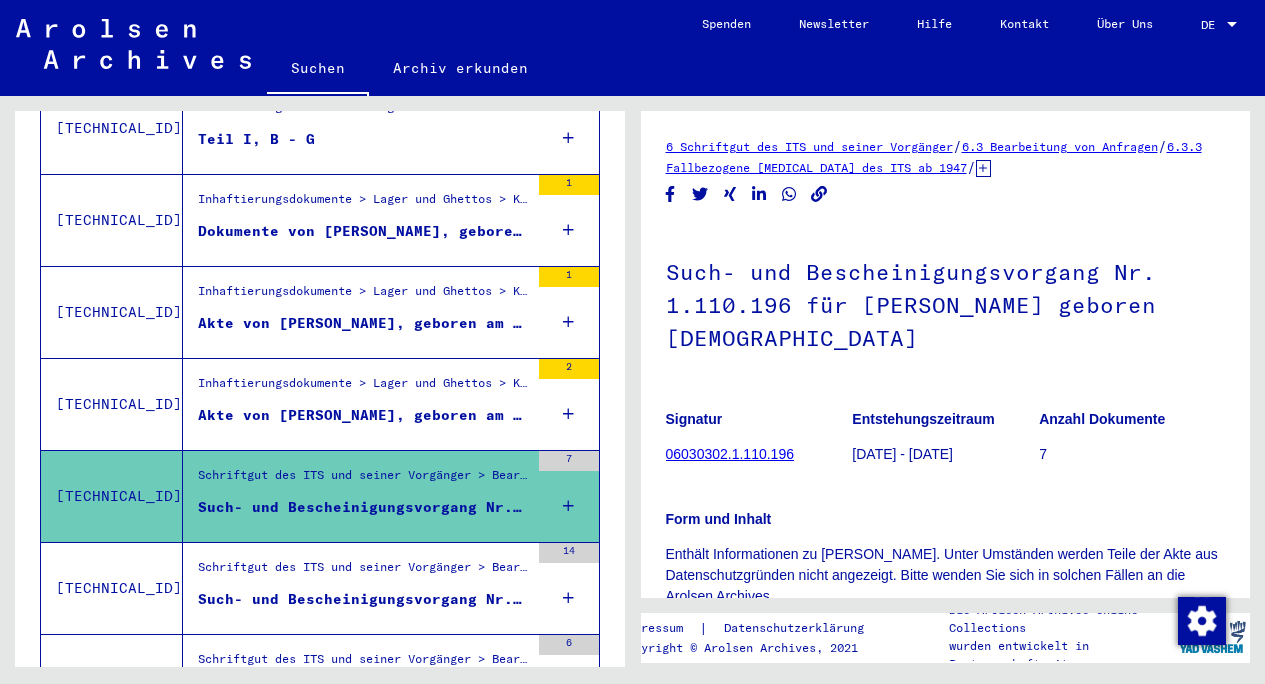 scroll, scrollTop: 0, scrollLeft: 0, axis: both 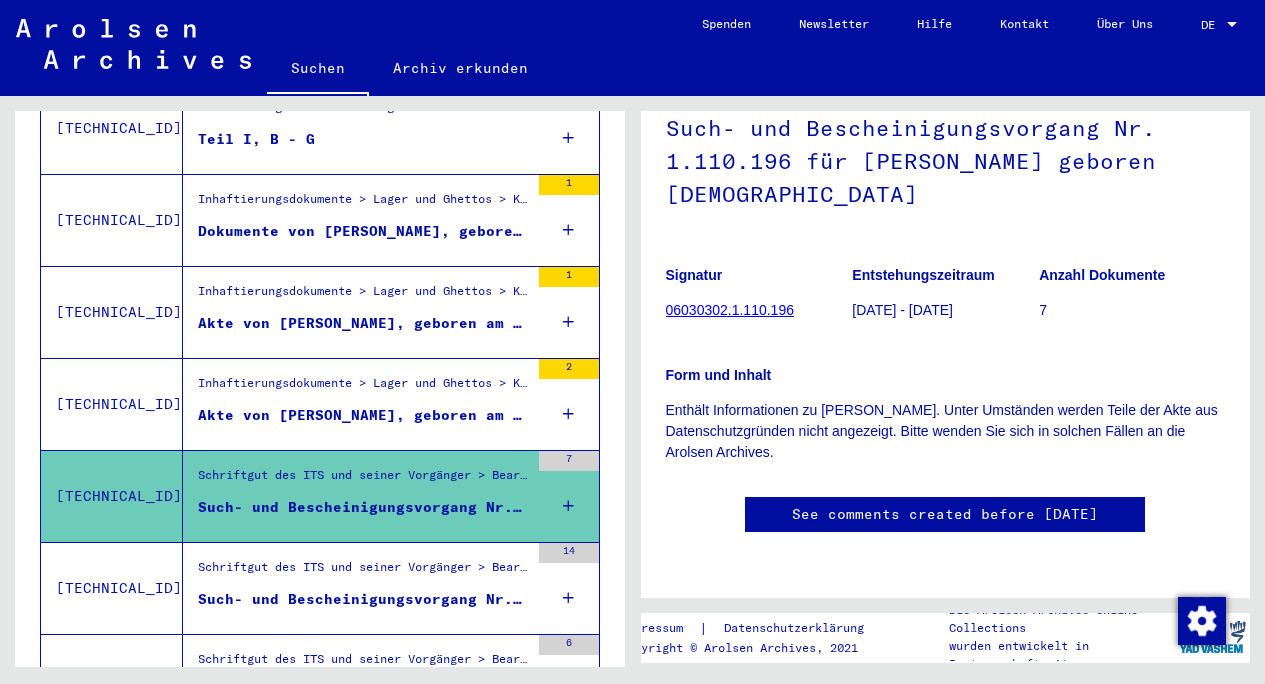 click on "Such- und Bescheinigungsvorgang Nr. 455.769 für [PERSON_NAME] geboren [DEMOGRAPHIC_DATA]" at bounding box center (363, 599) 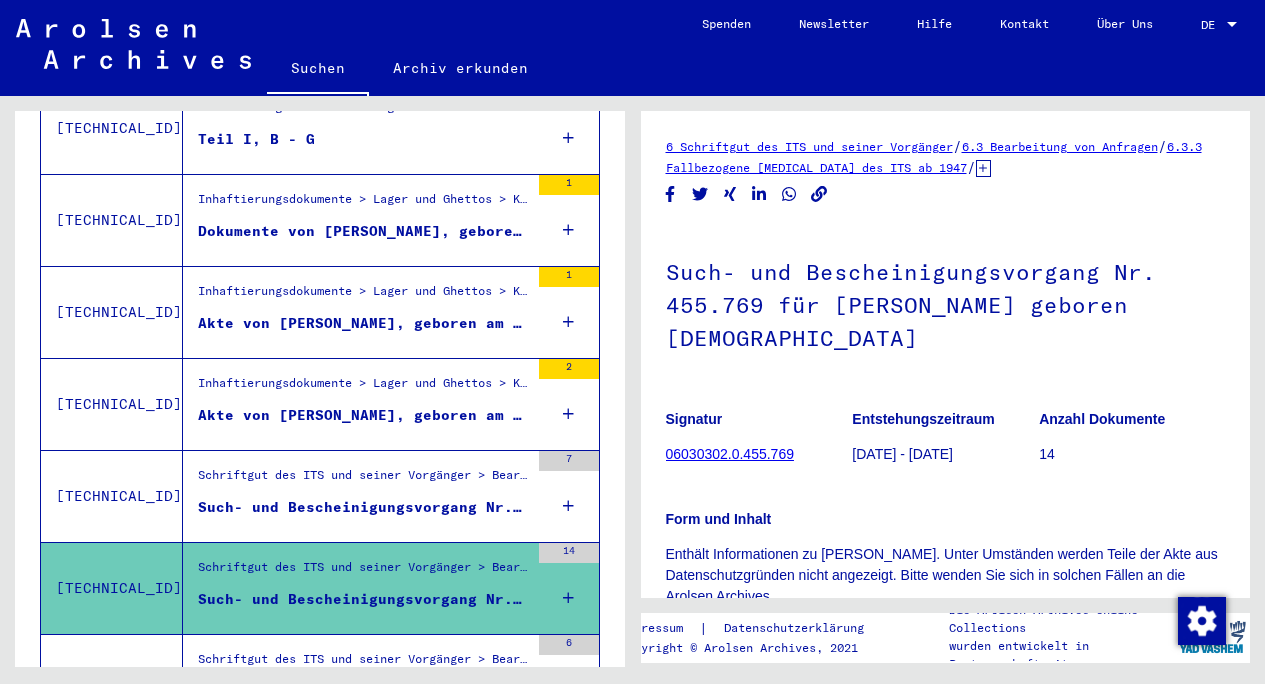 scroll, scrollTop: 0, scrollLeft: 0, axis: both 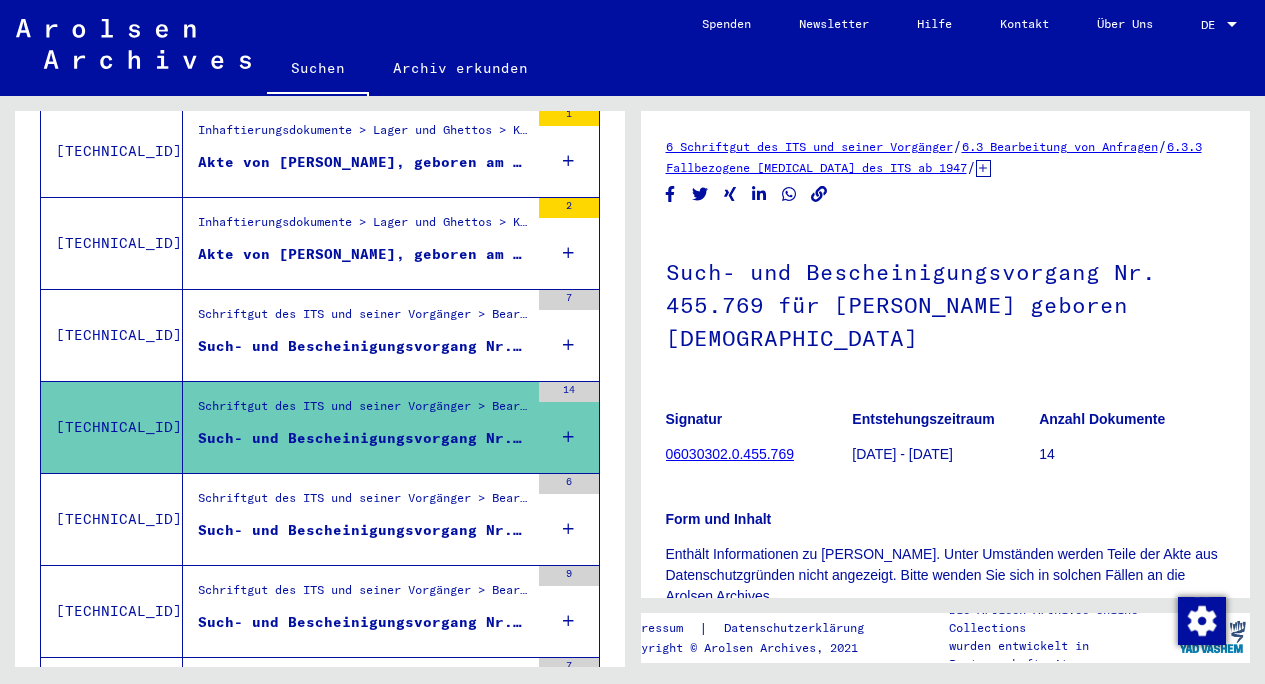 click on "Schriftgut des ITS und seiner Vorgänger > Bearbeitung von Anfragen > Fallbezogene [MEDICAL_DATA] des ITS ab 1947 > T/D-Fallablage > Such- und Bescheinigungsvorgänge mit den (T/D-) Nummern von 500.000 bis 749.999 > Such- und Bescheinigungsvorgänge mit den (T/D-) Nummern von 517.000 bis 517.499" at bounding box center [363, 503] 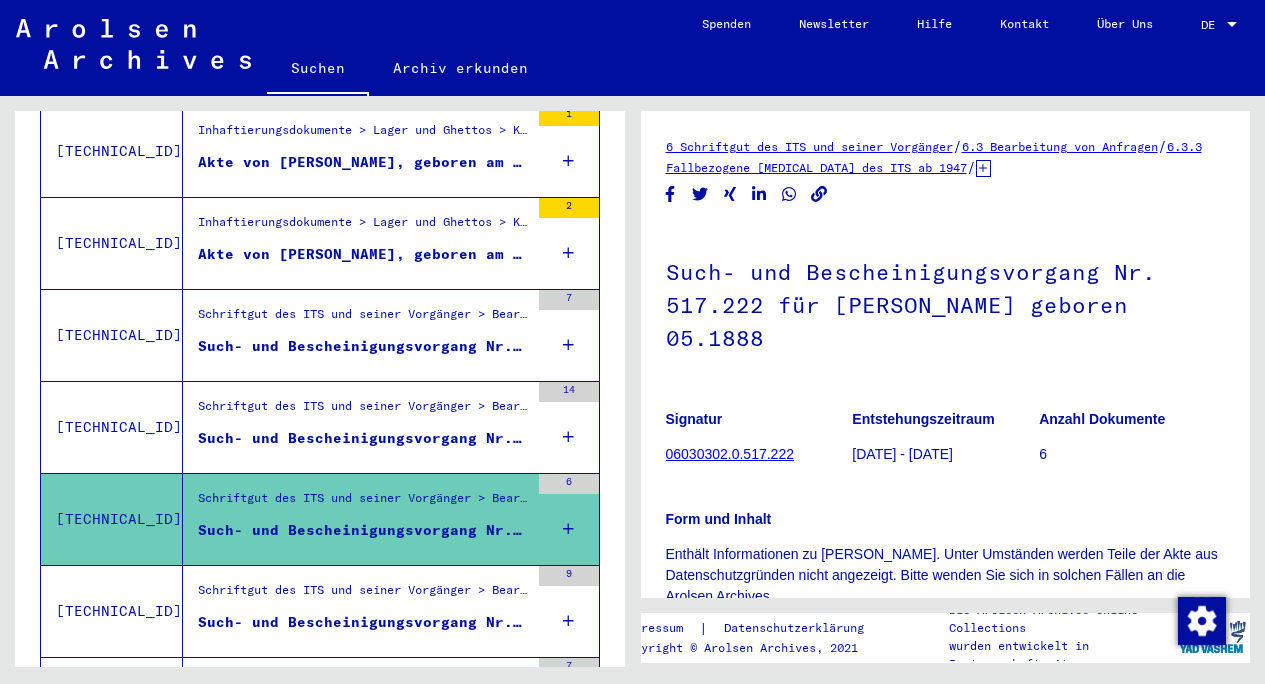 scroll, scrollTop: 0, scrollLeft: 0, axis: both 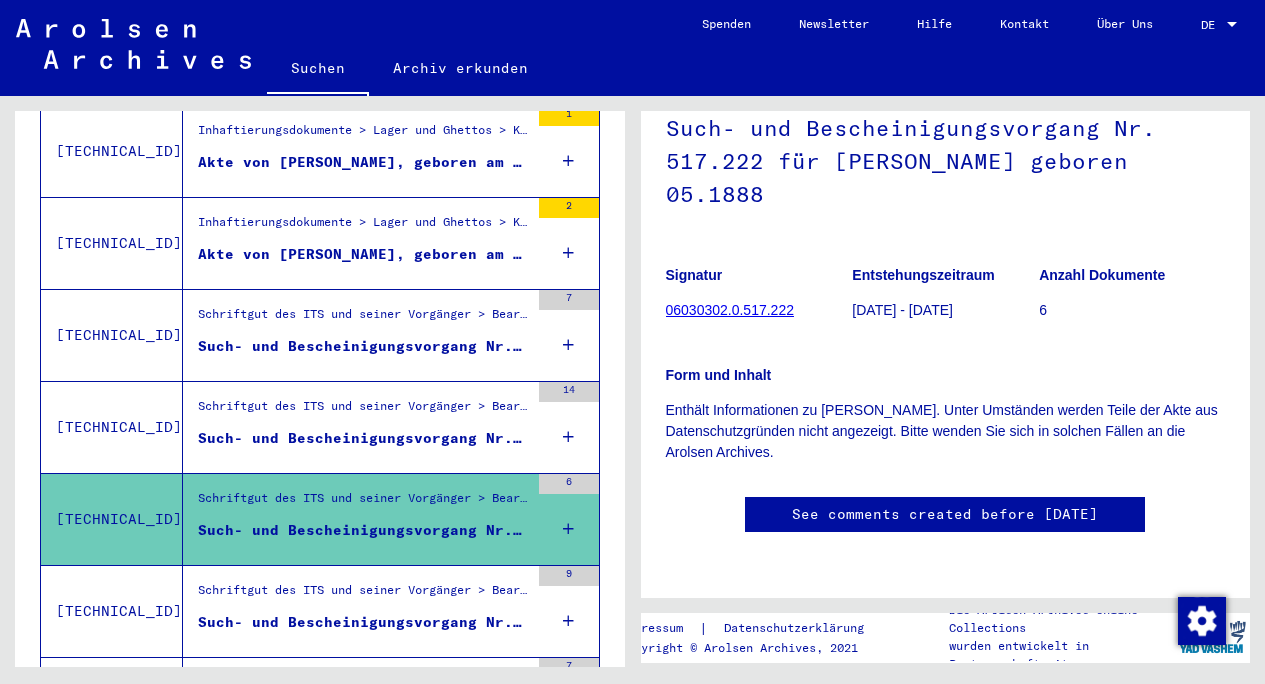 click on "Such- und Bescheinigungsvorgang Nr. 709.854 für [PERSON_NAME] geboren [DEMOGRAPHIC_DATA]" at bounding box center [363, 622] 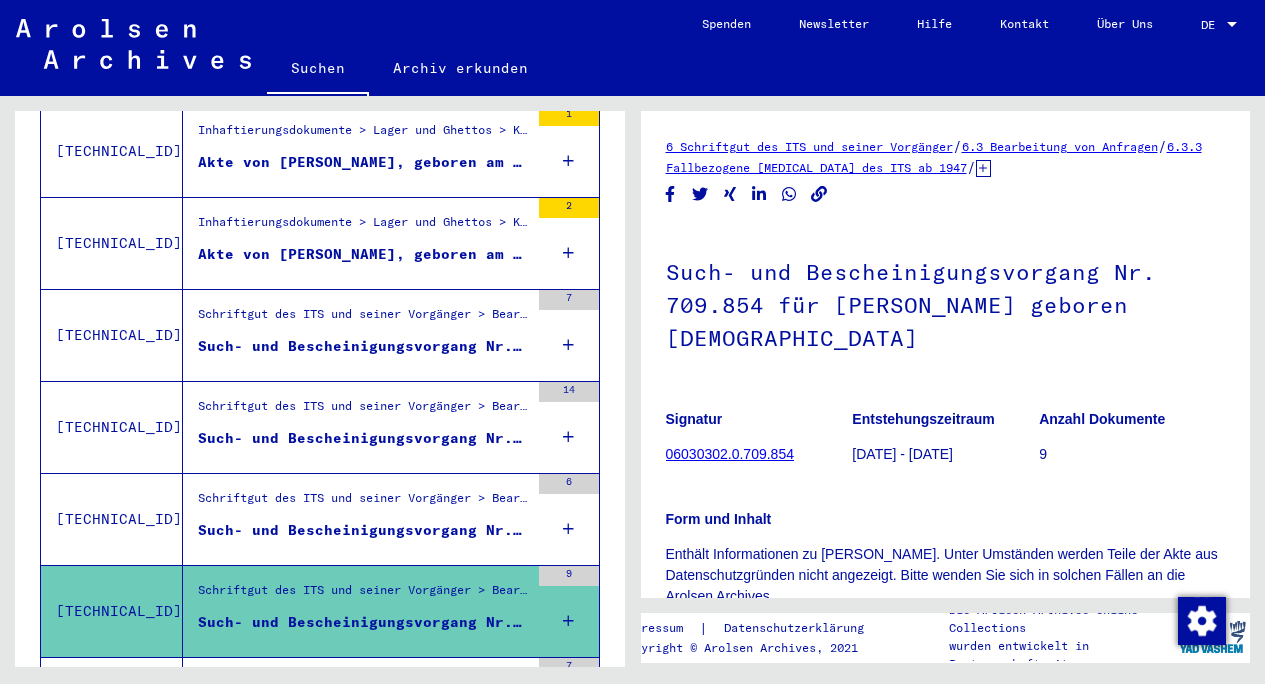 scroll, scrollTop: 718, scrollLeft: 0, axis: vertical 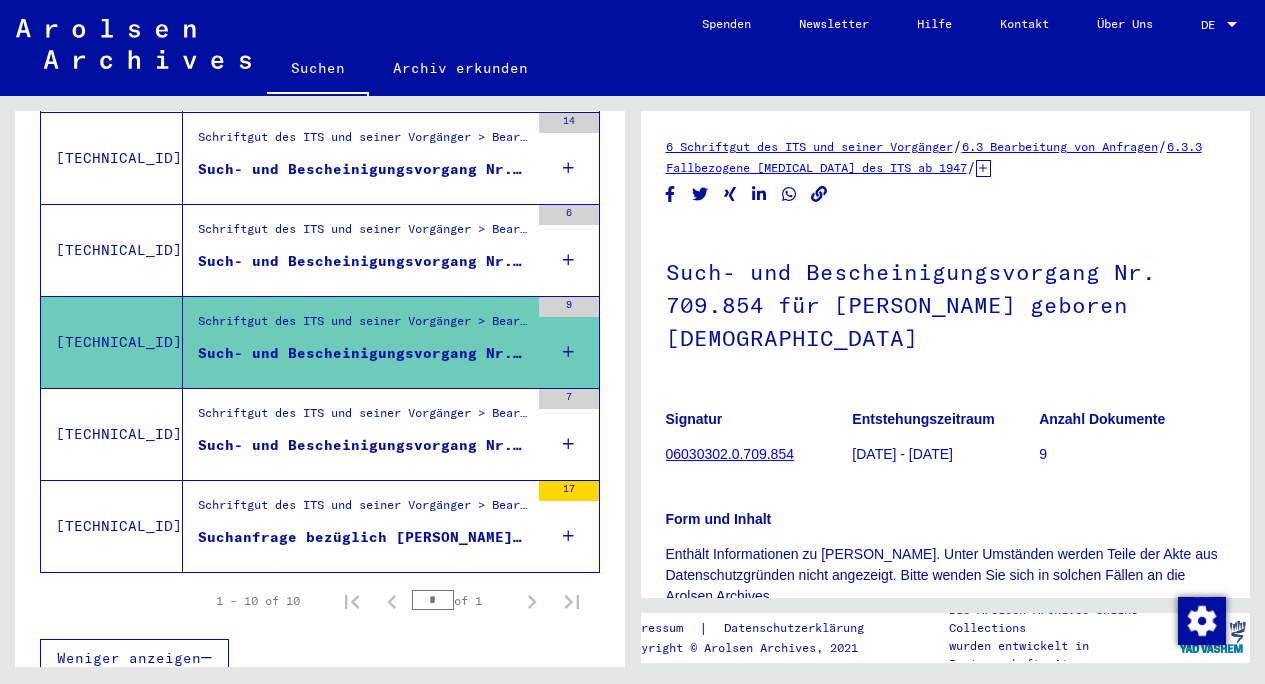 click on "Such- und Bescheinigungsvorgang Nr. 78.554 für [PERSON_NAME] geboren [DEMOGRAPHIC_DATA]" at bounding box center [363, 445] 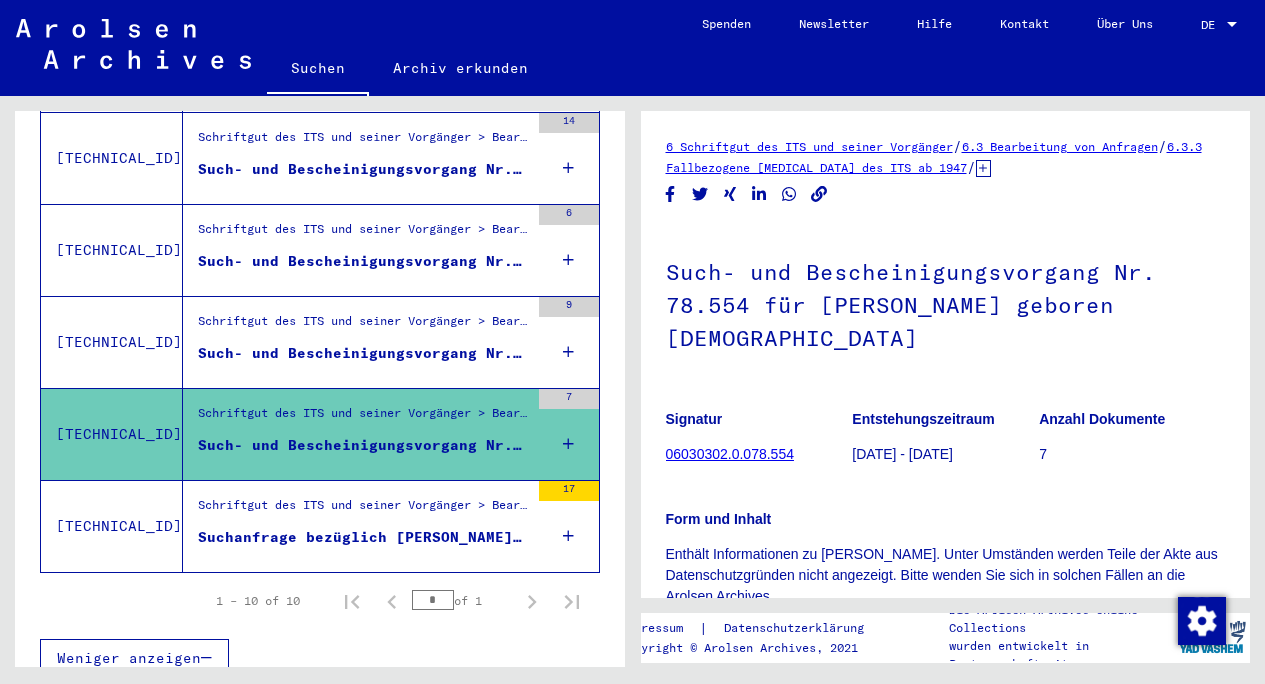 scroll, scrollTop: 0, scrollLeft: 0, axis: both 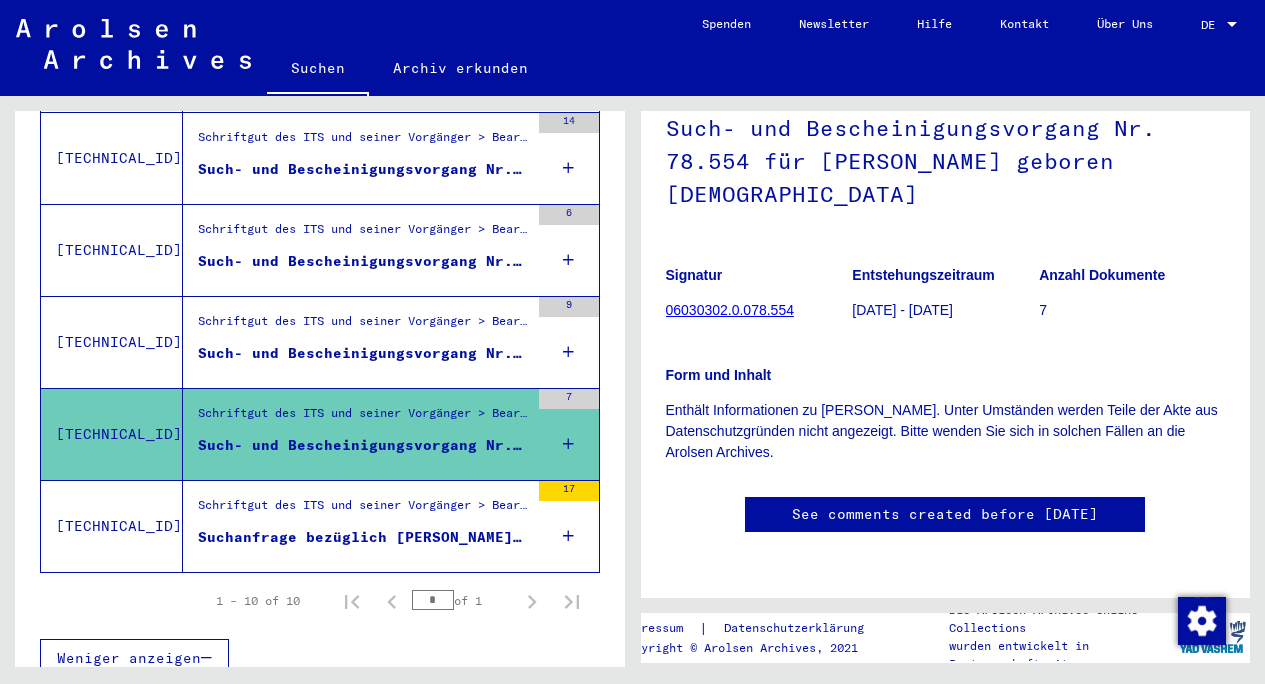 click on "Suchanfrage bezüglich [PERSON_NAME] [DATE]" at bounding box center [363, 537] 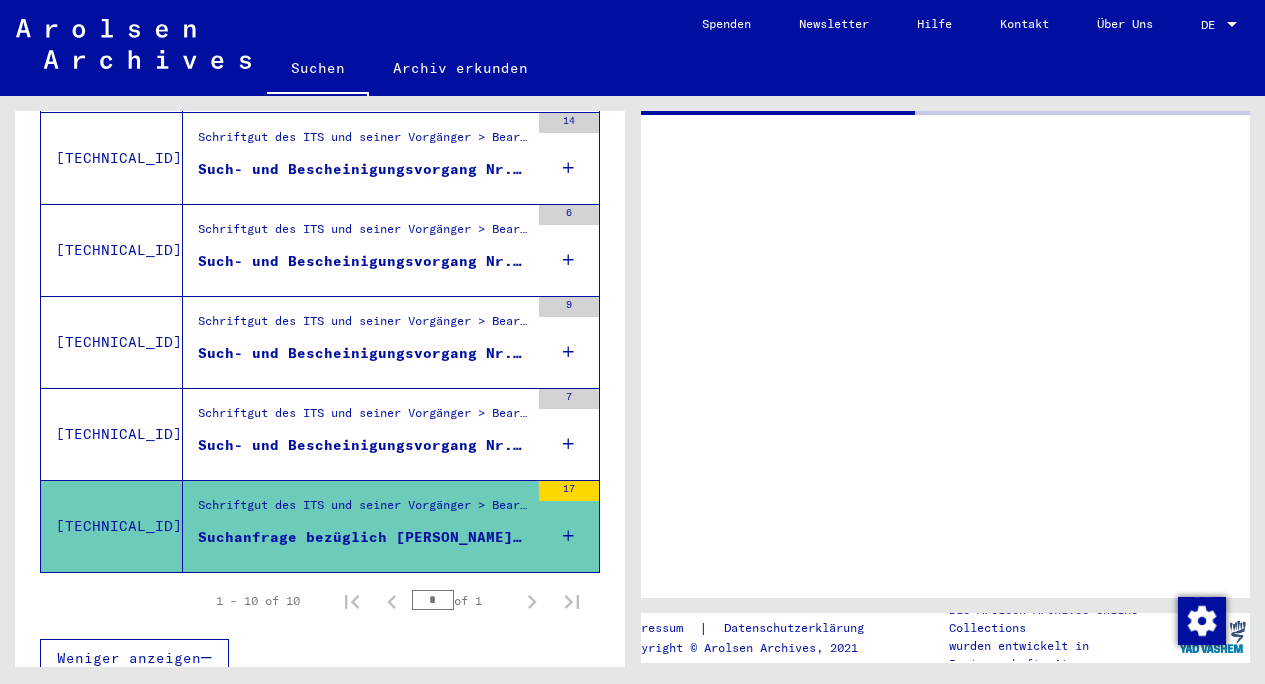 scroll, scrollTop: 0, scrollLeft: 0, axis: both 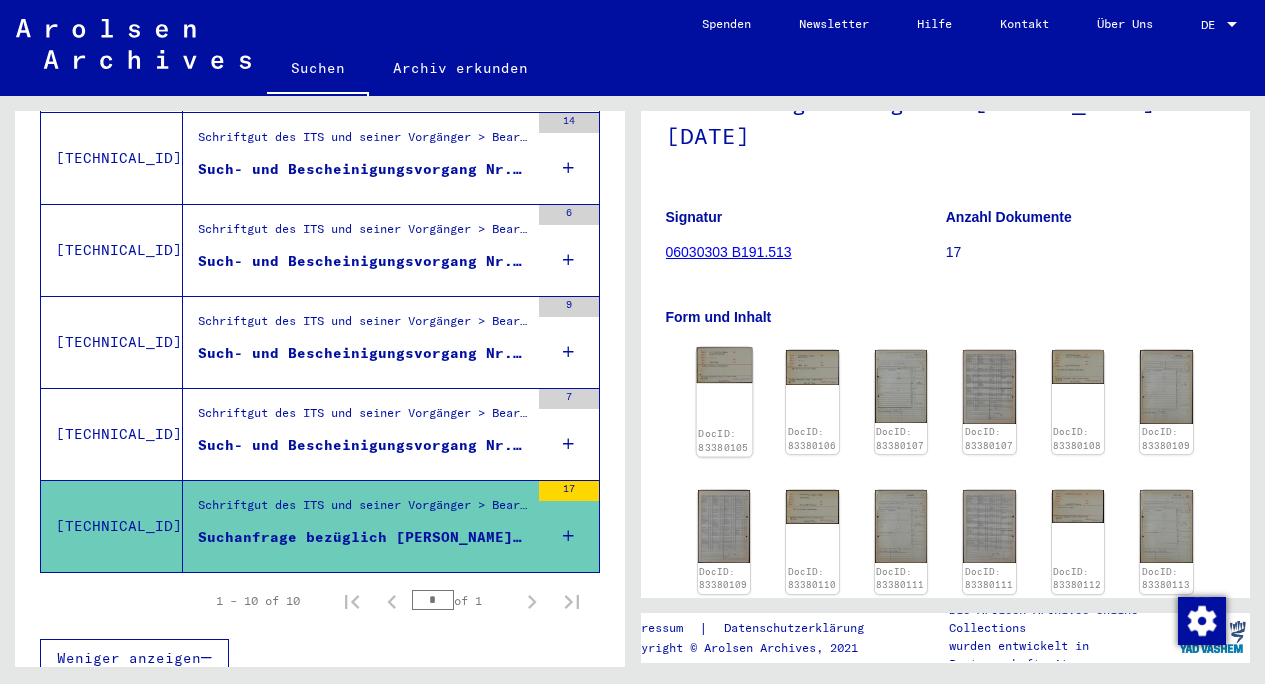 click 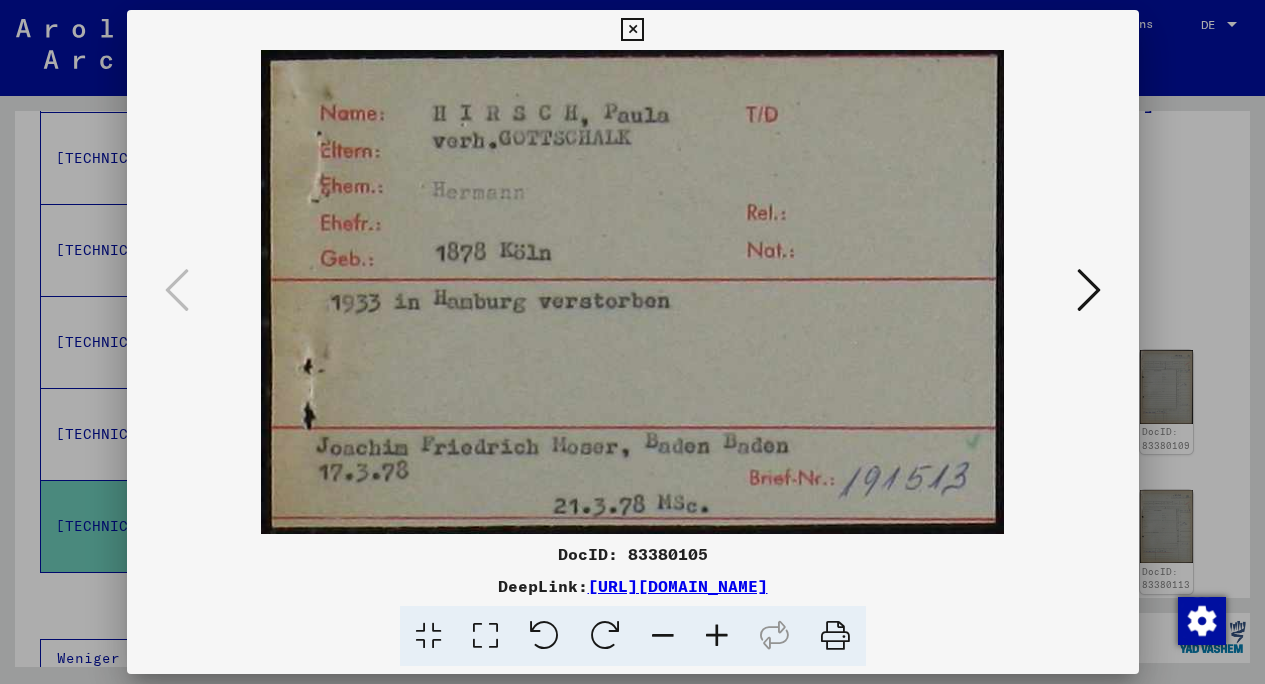 scroll, scrollTop: 0, scrollLeft: 0, axis: both 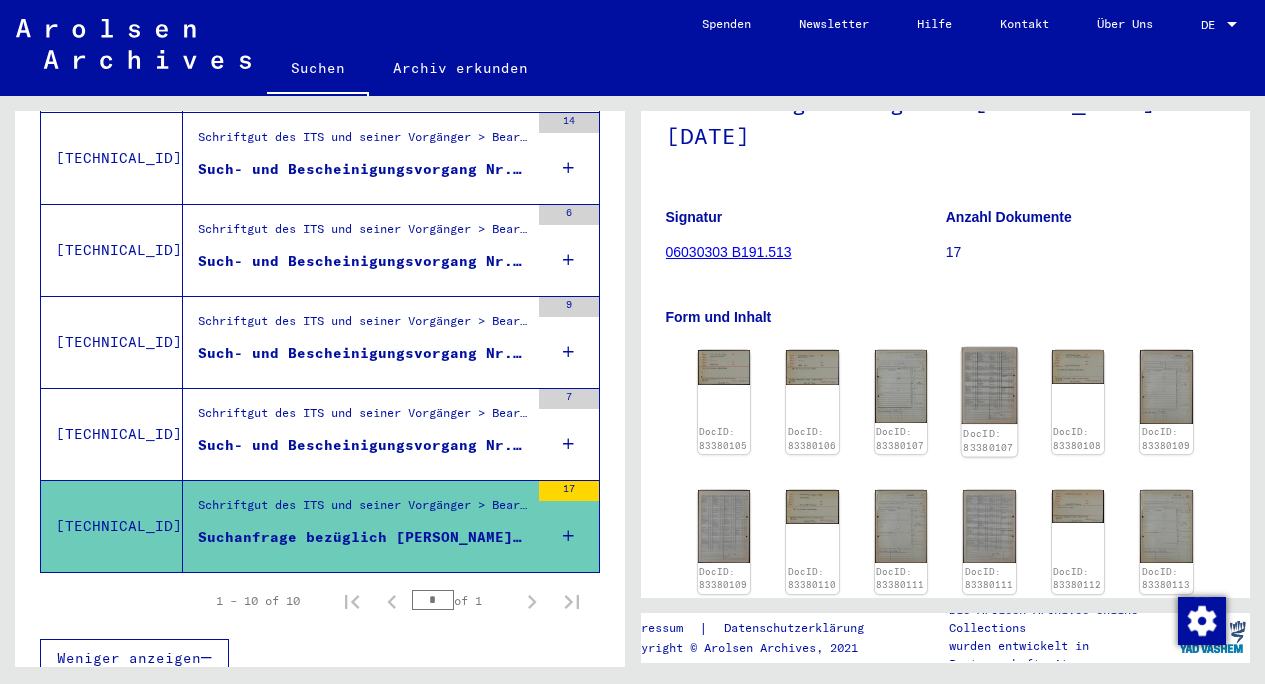 click 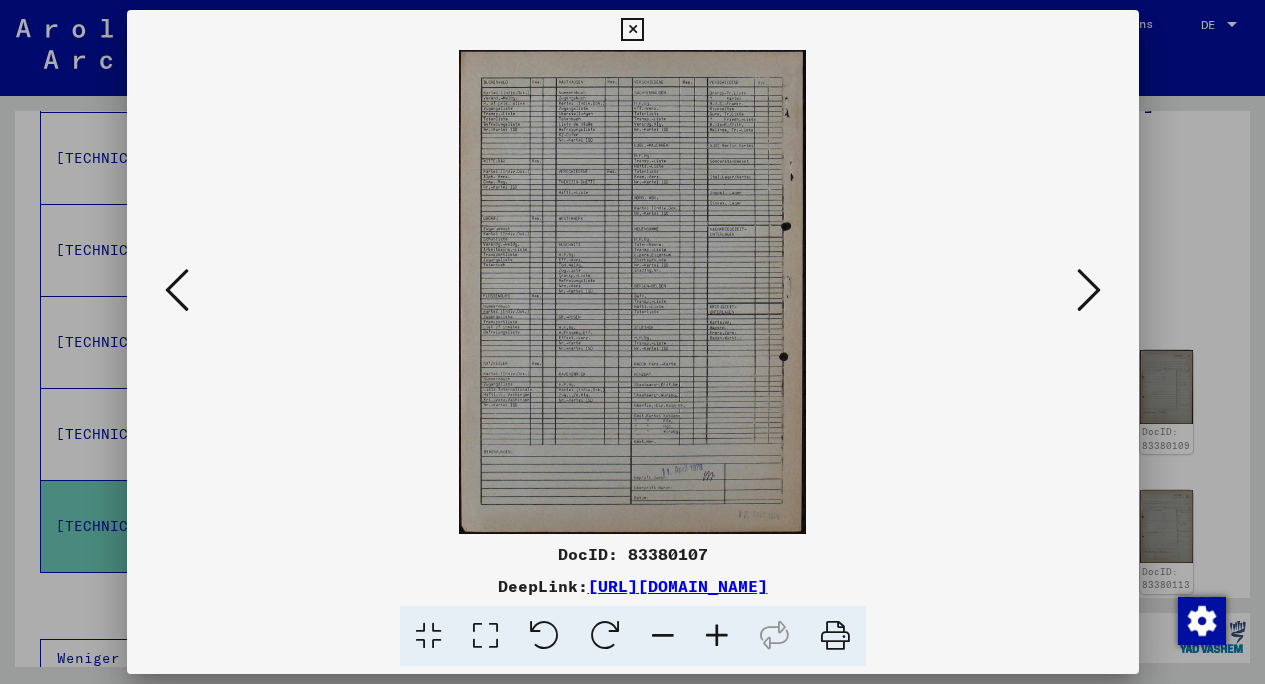 click at bounding box center (633, 292) 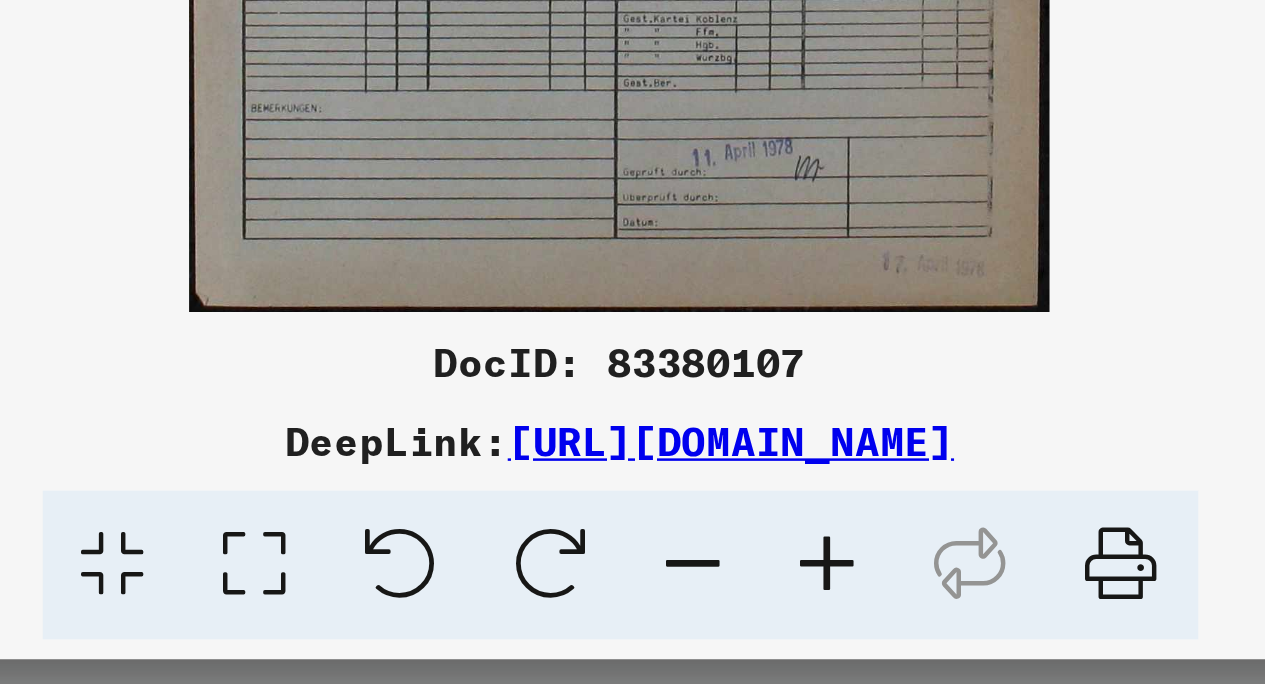scroll, scrollTop: 0, scrollLeft: 0, axis: both 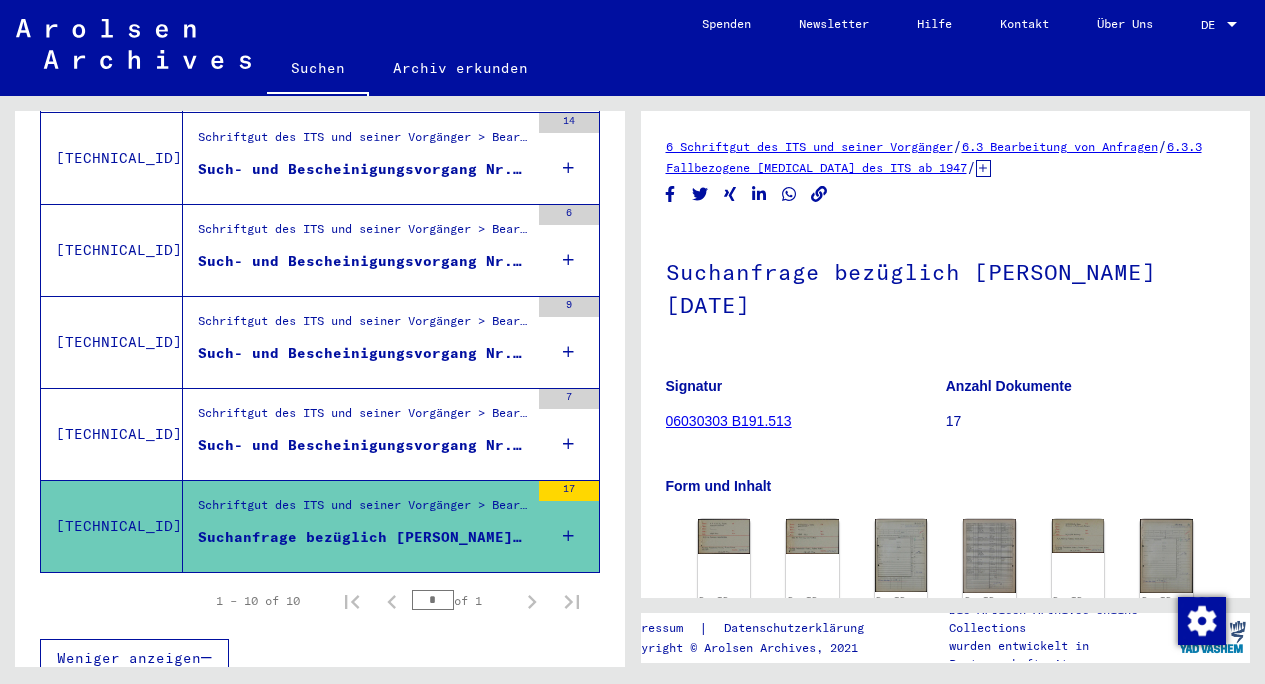 click on "Schriftgut des ITS und seiner Vorgänger > Bearbeitung von Anfragen > Fallbezogene [MEDICAL_DATA] des ITS ab 1947 > Ablage negativ geprüfter Anfragen unter einer "Briefnummer" > Vorgänge mit Briefnummern von B191501 bis B192000" at bounding box center (363, 510) 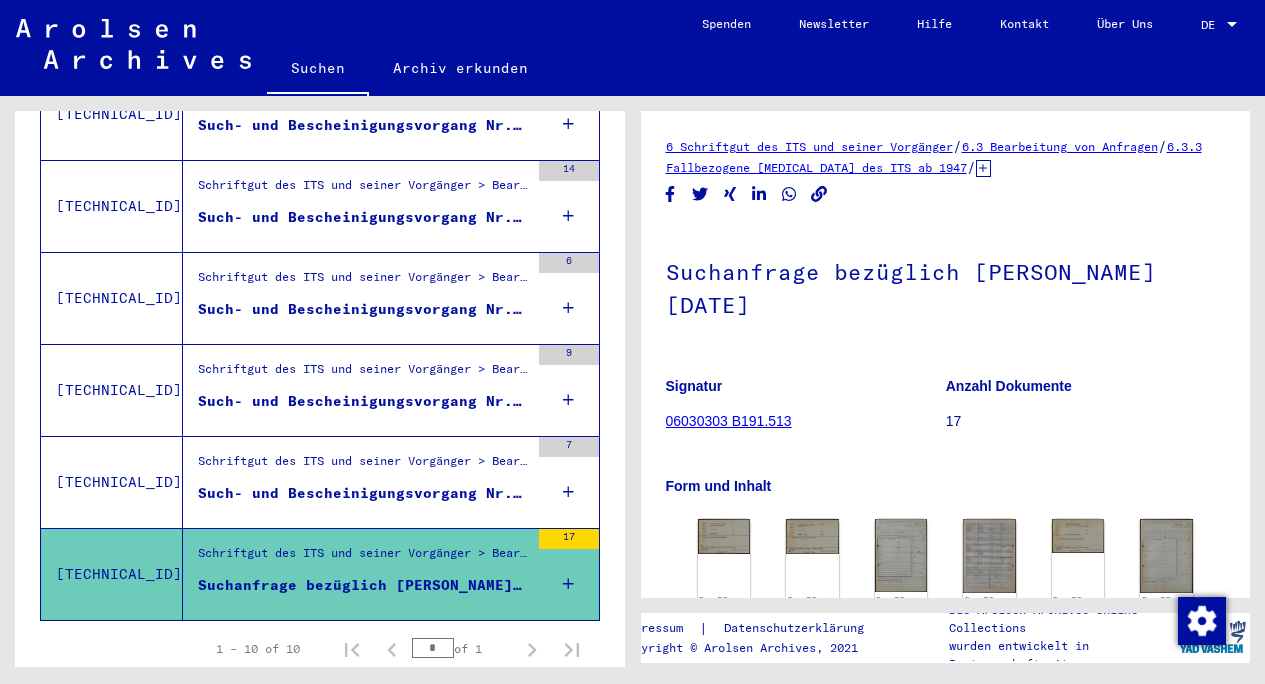 scroll, scrollTop: 0, scrollLeft: 0, axis: both 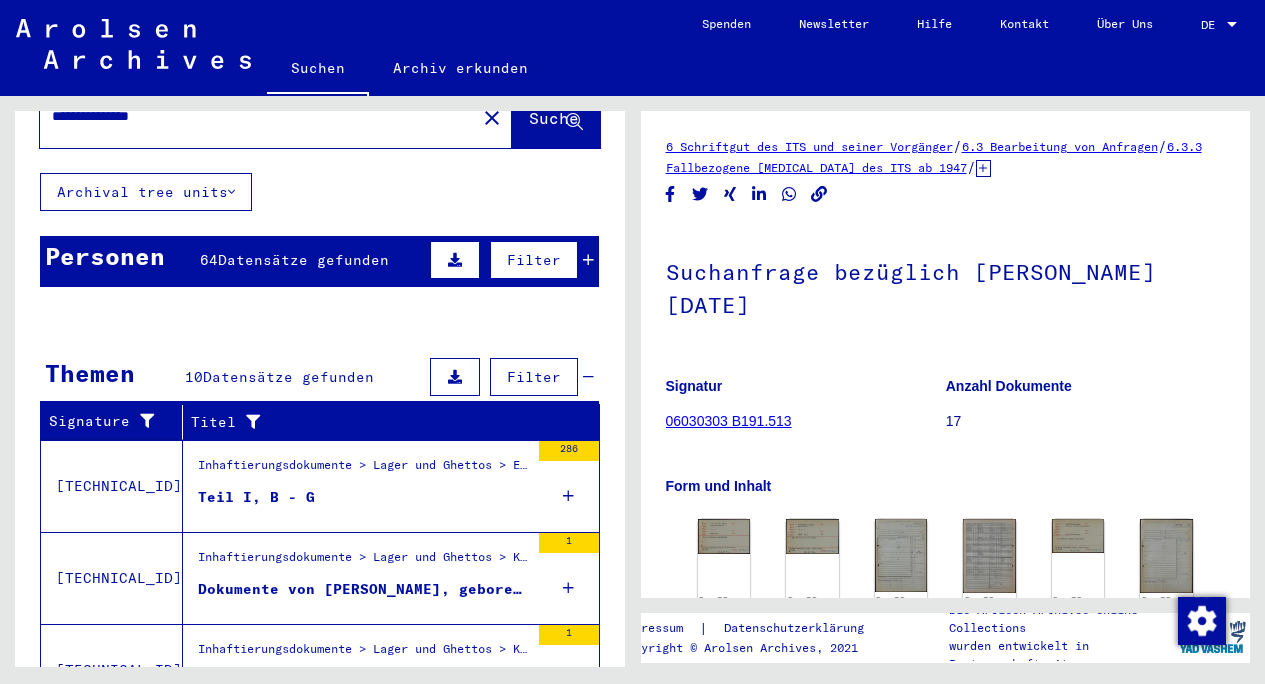 click on "Inhaftierungsdokumente > Lager und Ghettos > Emslandlager ([GEOGRAPHIC_DATA]) > Listenmaterial [GEOGRAPHIC_DATA] > Häftlingspersonalakten des Strafgefangenenlagers VII Esterwegen, [DATE] -      [DATE]" at bounding box center [363, 470] 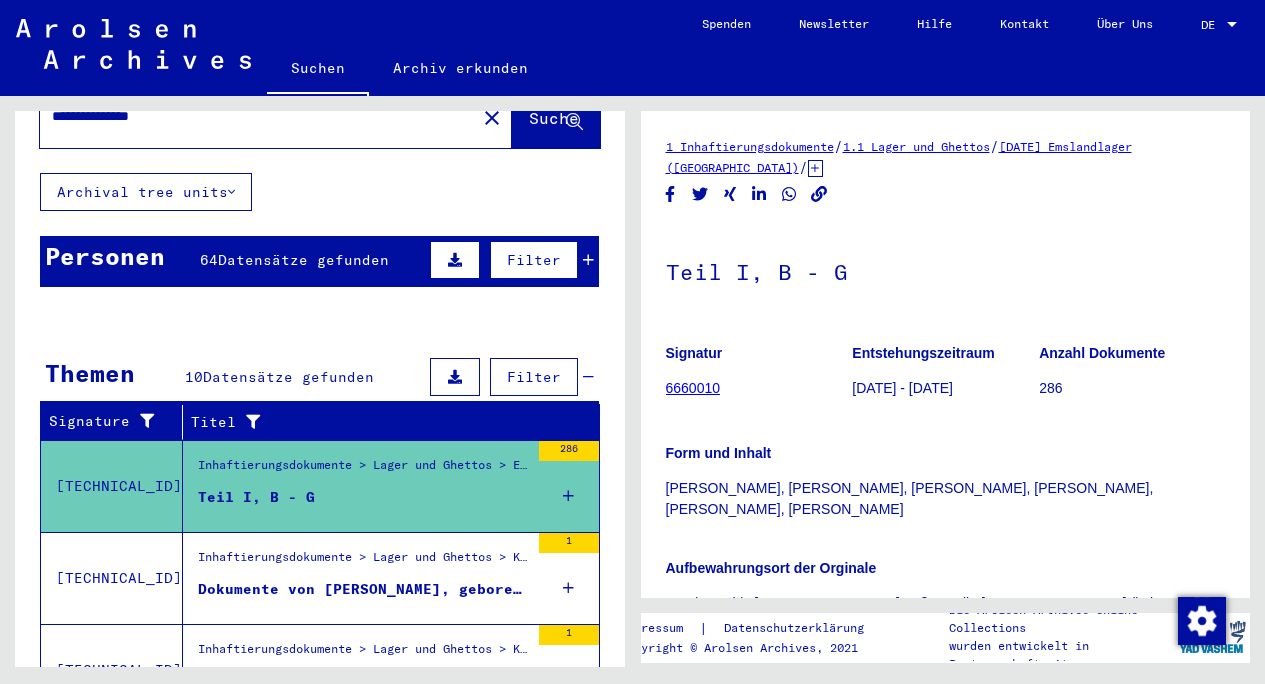 scroll, scrollTop: 0, scrollLeft: 0, axis: both 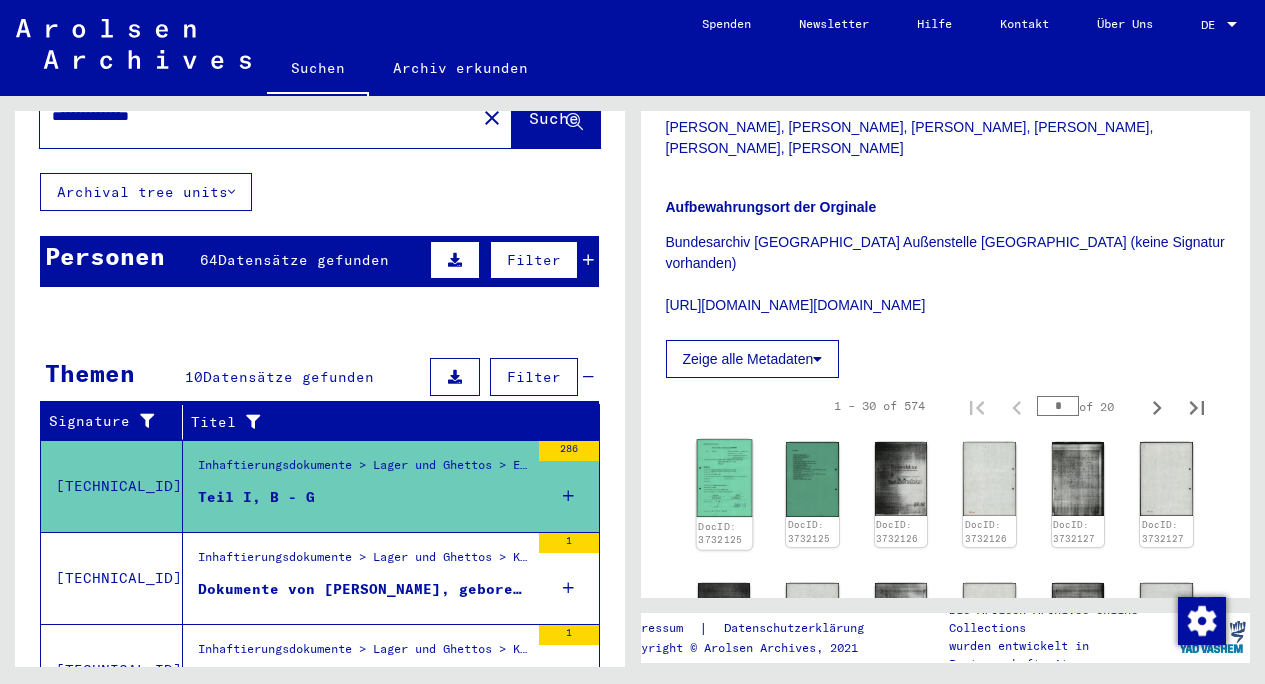 click 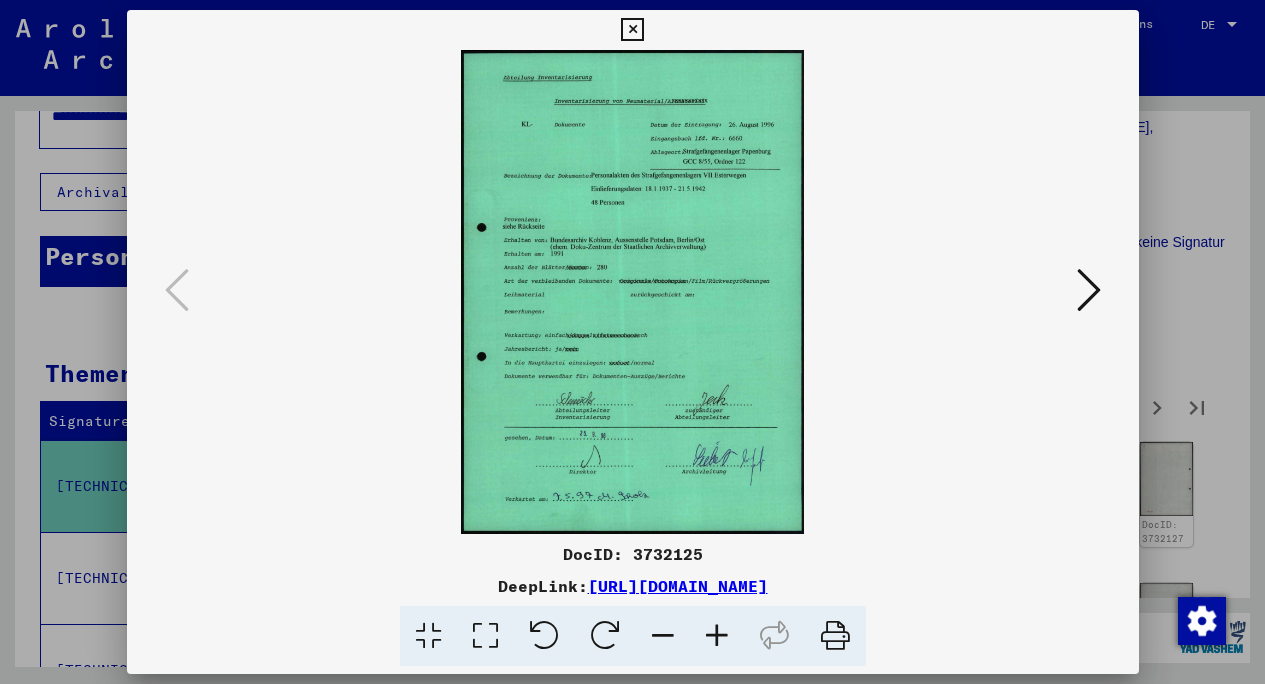 click at bounding box center [633, 292] 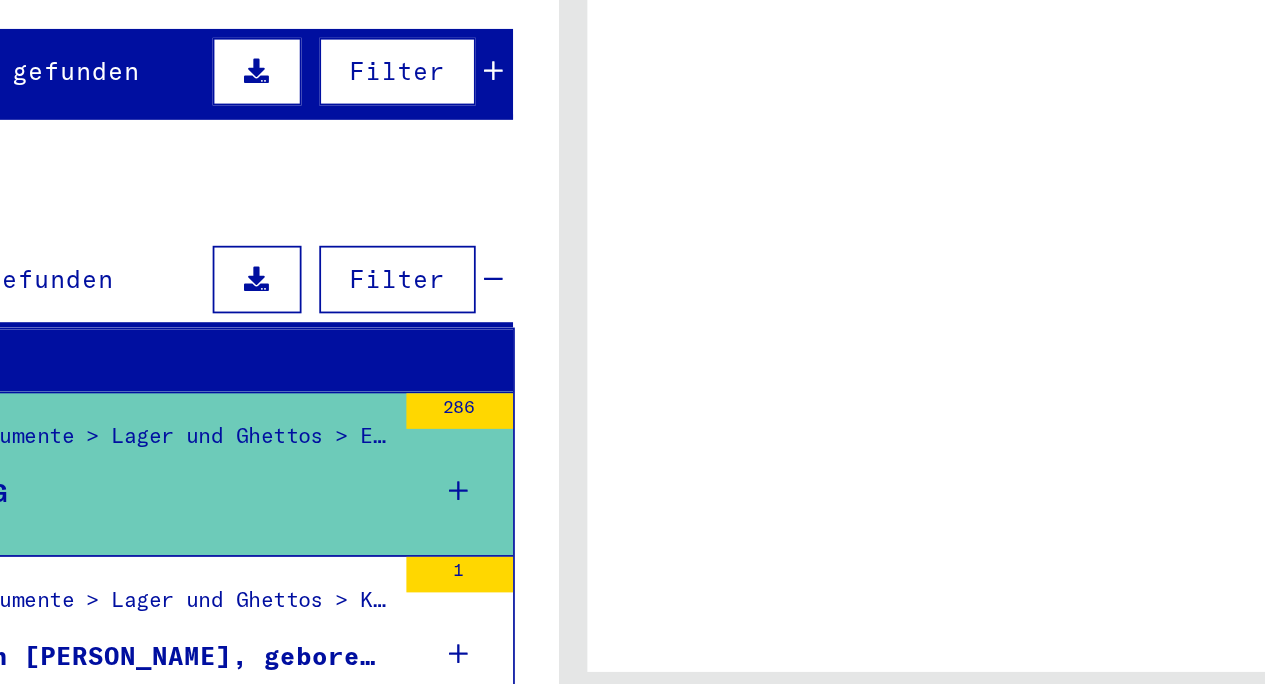 scroll, scrollTop: 0, scrollLeft: 0, axis: both 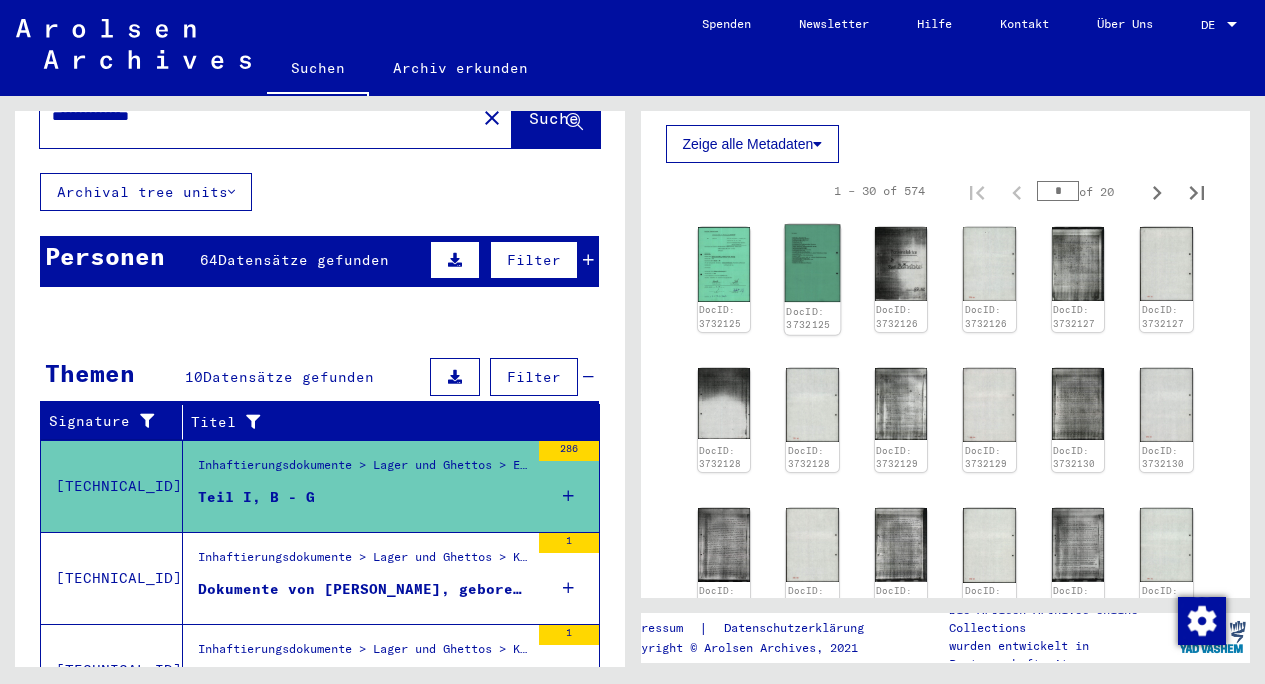 click 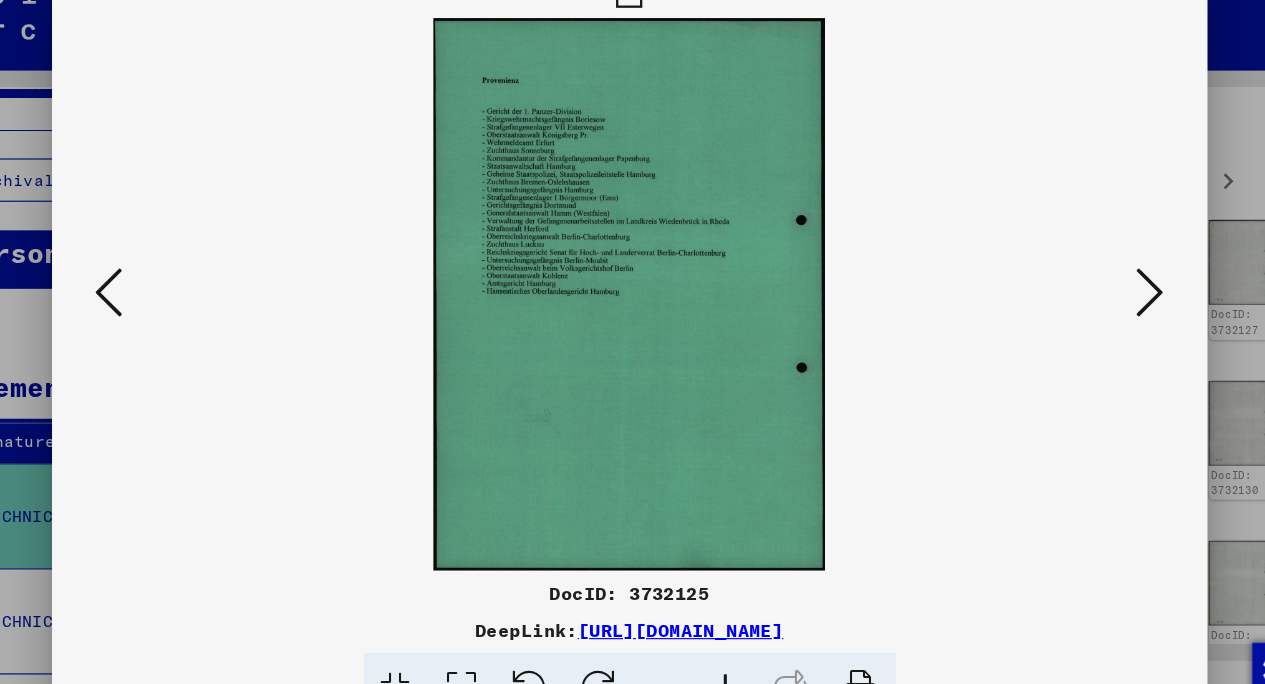 click at bounding box center [633, 292] 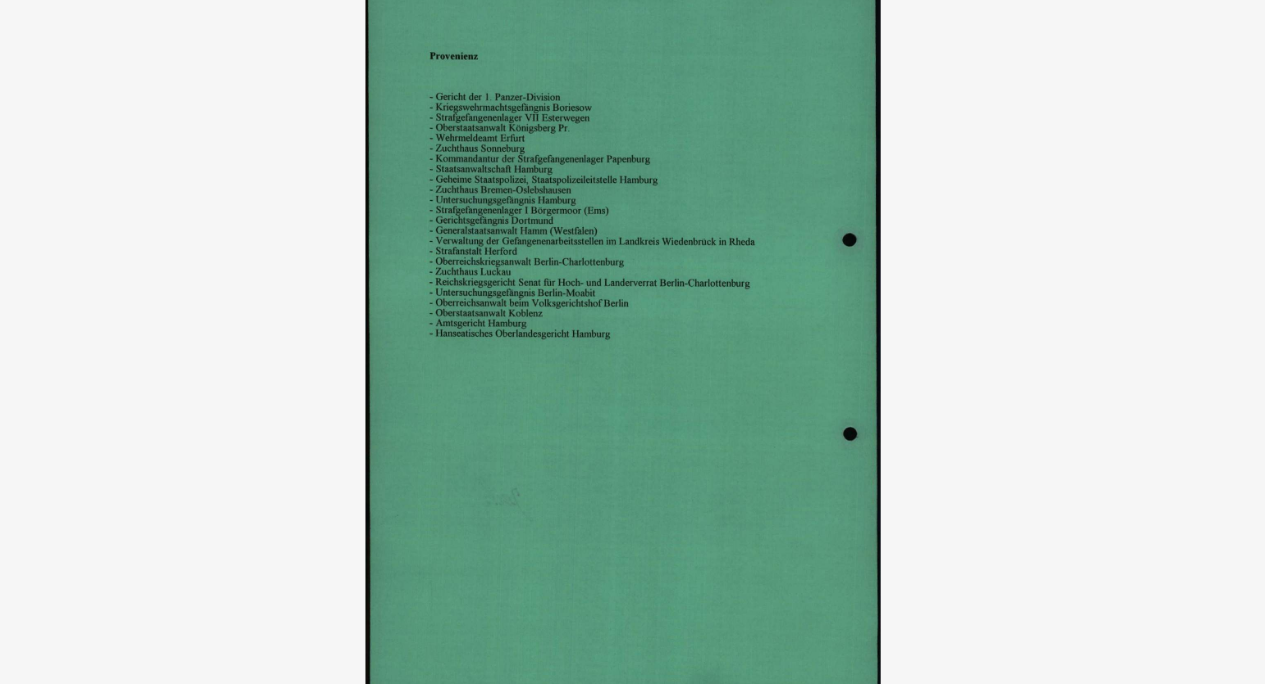 scroll, scrollTop: 0, scrollLeft: 0, axis: both 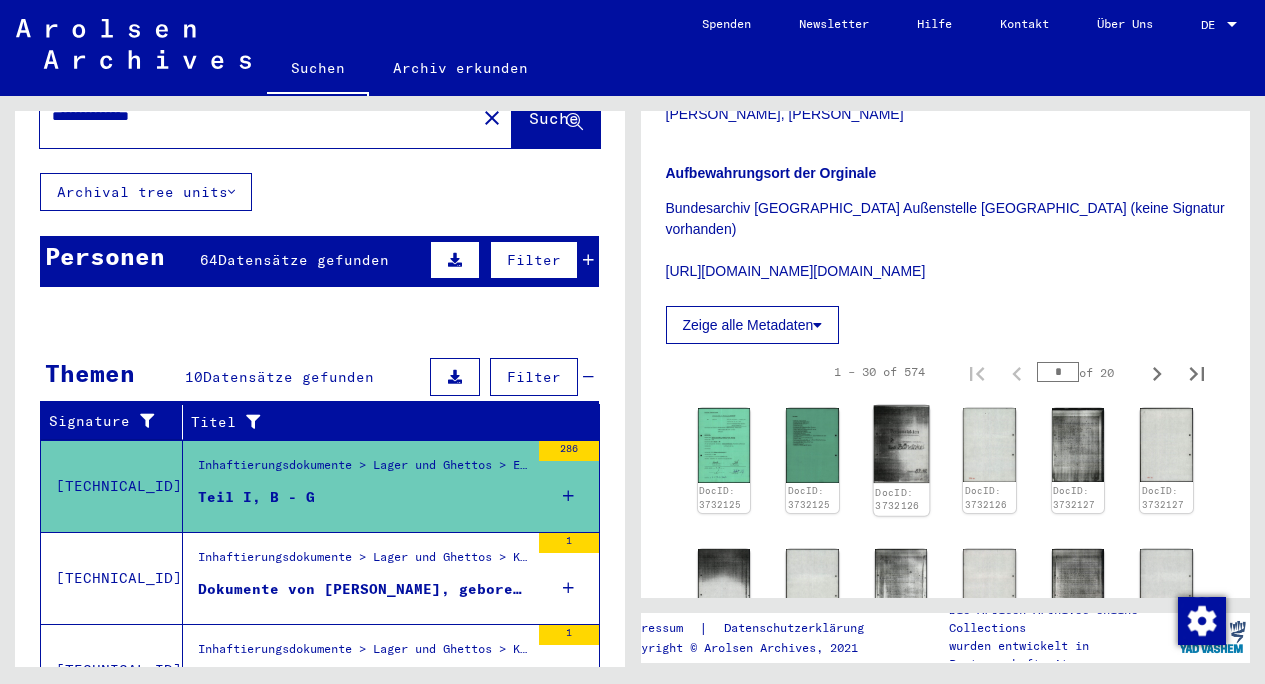 click 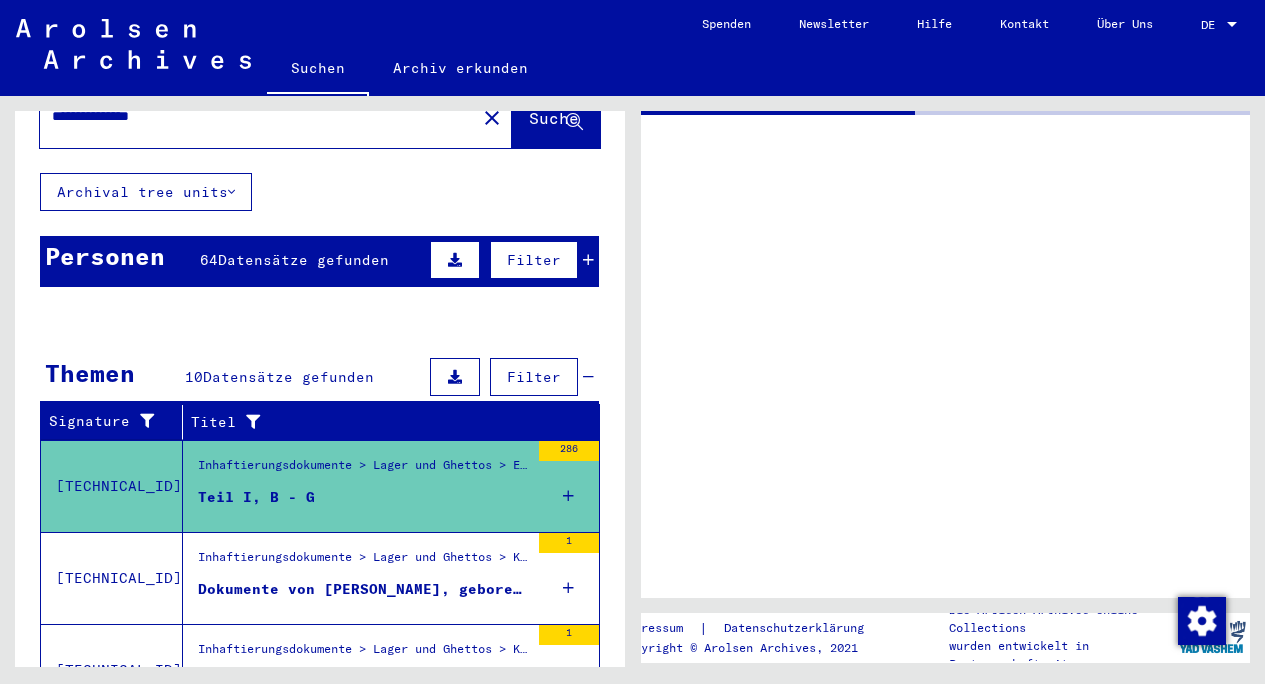 scroll, scrollTop: 0, scrollLeft: 0, axis: both 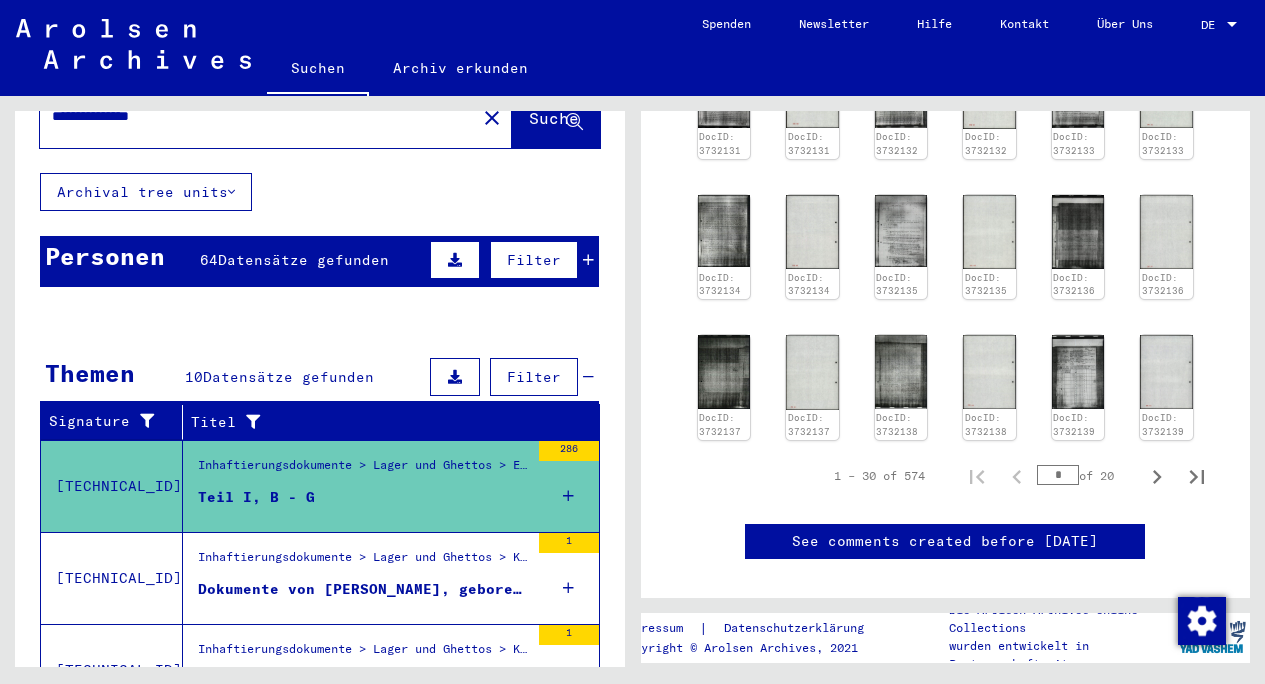 click on "Teil I, B - G" at bounding box center (256, 497) 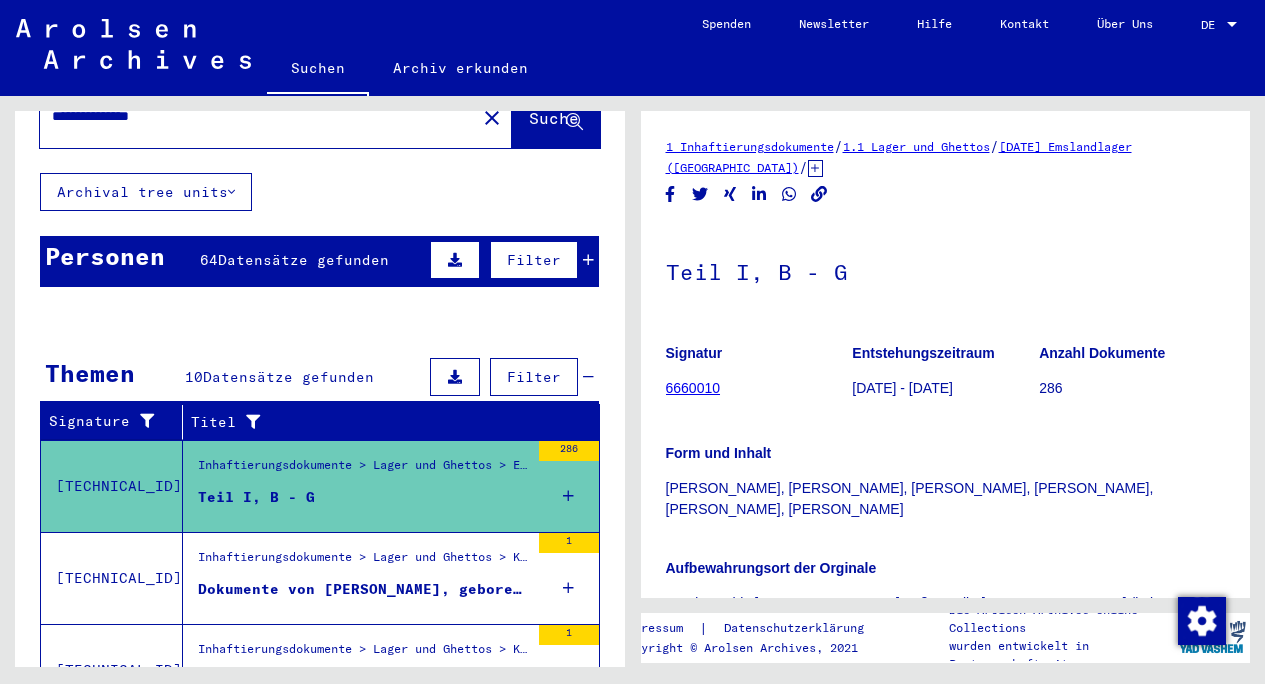 scroll, scrollTop: 0, scrollLeft: 0, axis: both 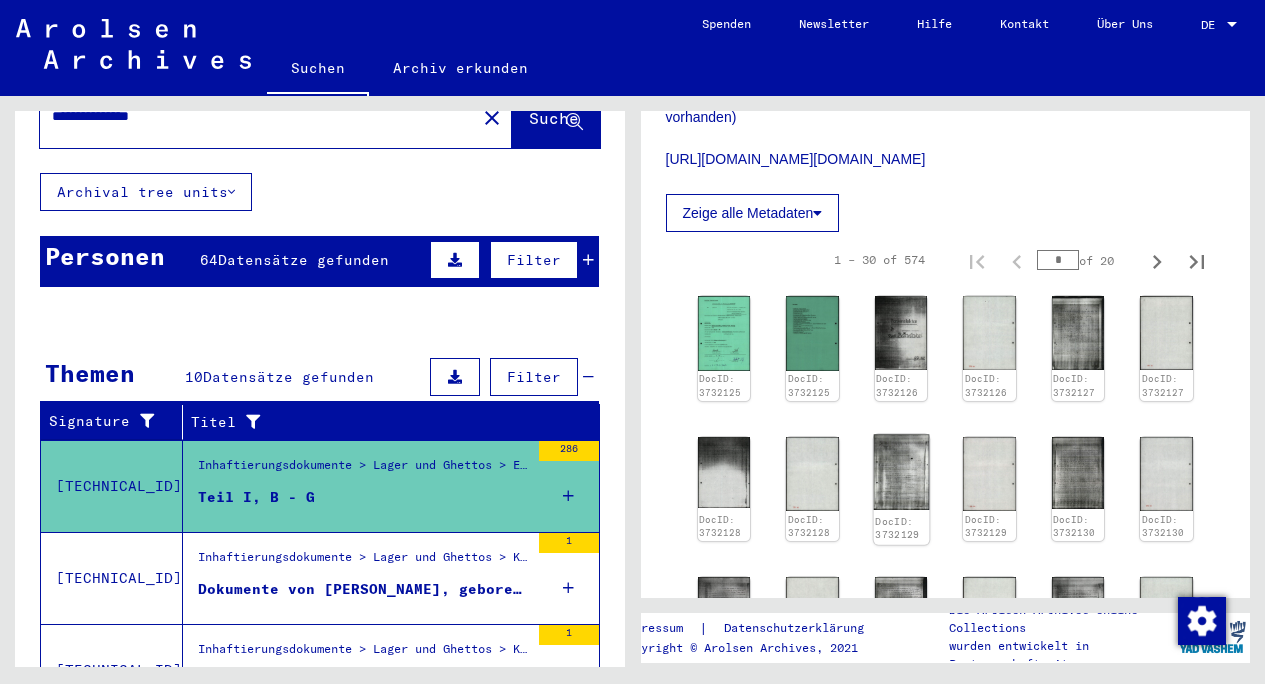 click 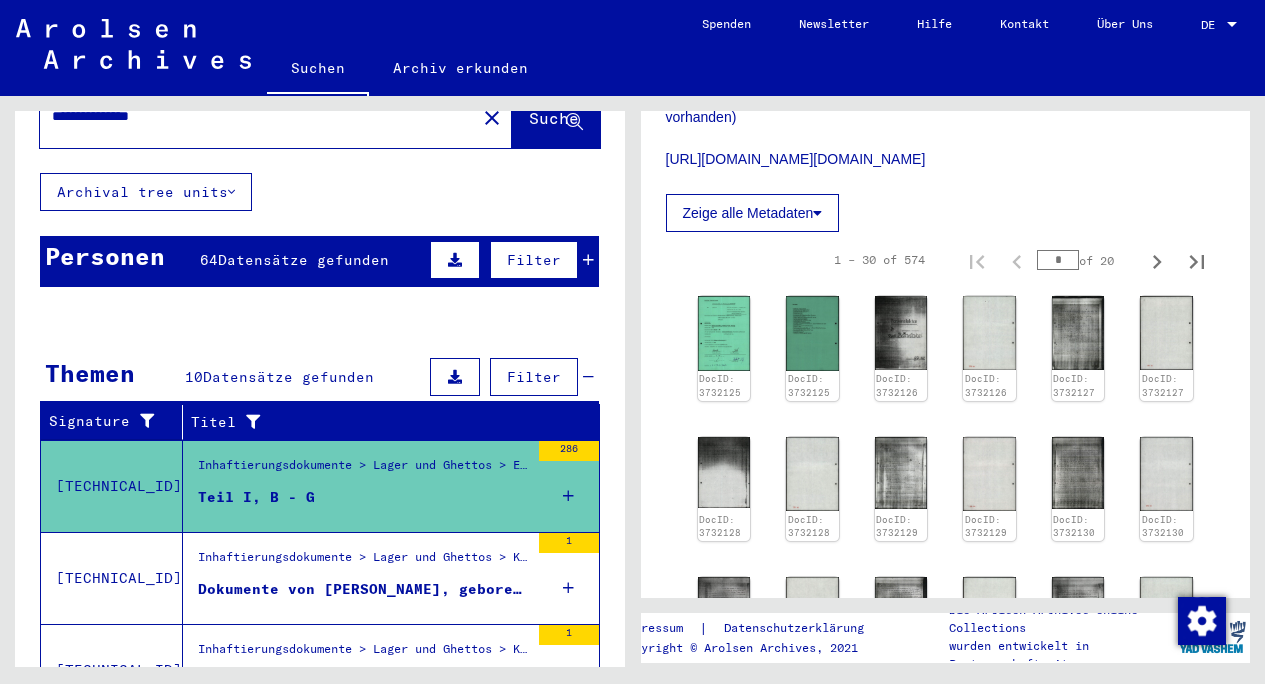 scroll, scrollTop: 0, scrollLeft: 0, axis: both 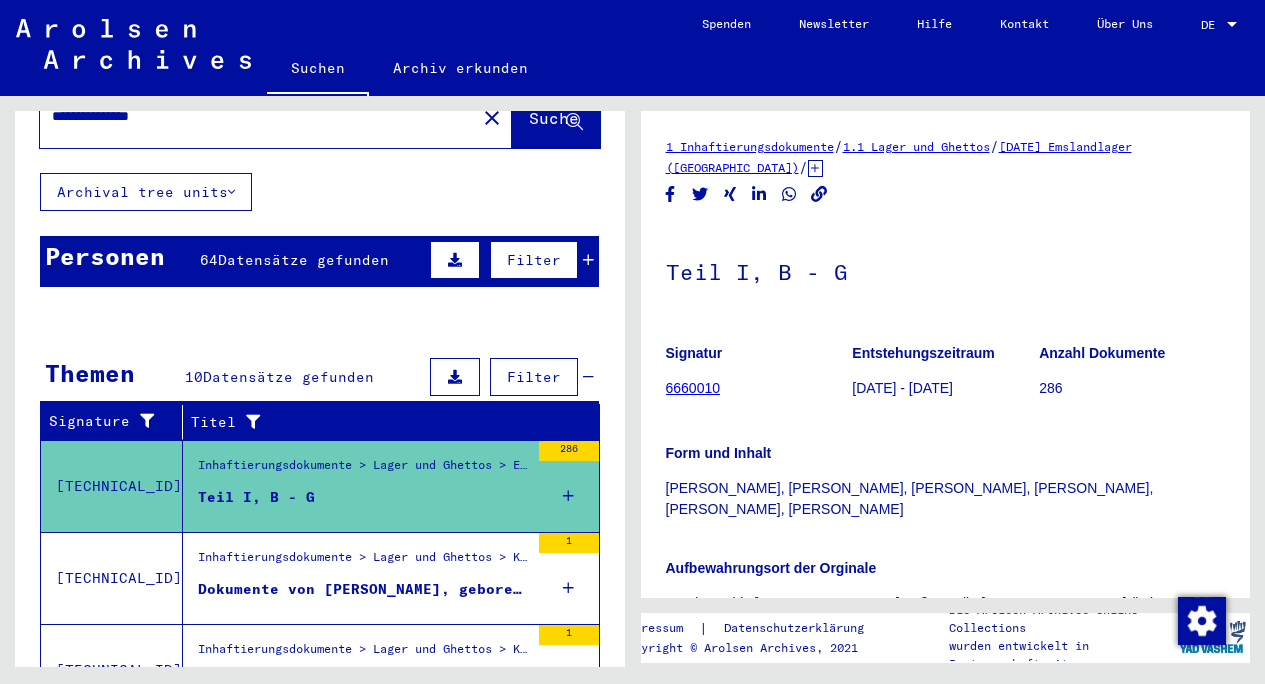 click on "Dokumente von [PERSON_NAME], geboren am [DEMOGRAPHIC_DATA]" at bounding box center [363, 589] 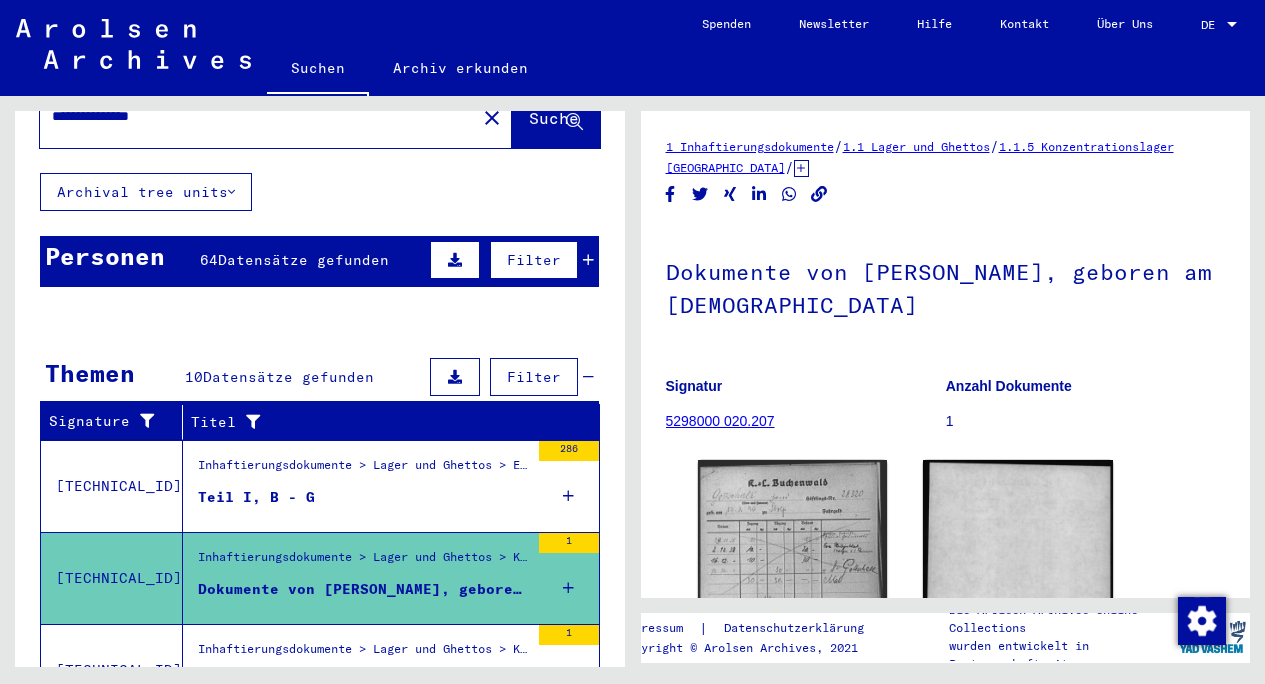 scroll, scrollTop: 0, scrollLeft: 0, axis: both 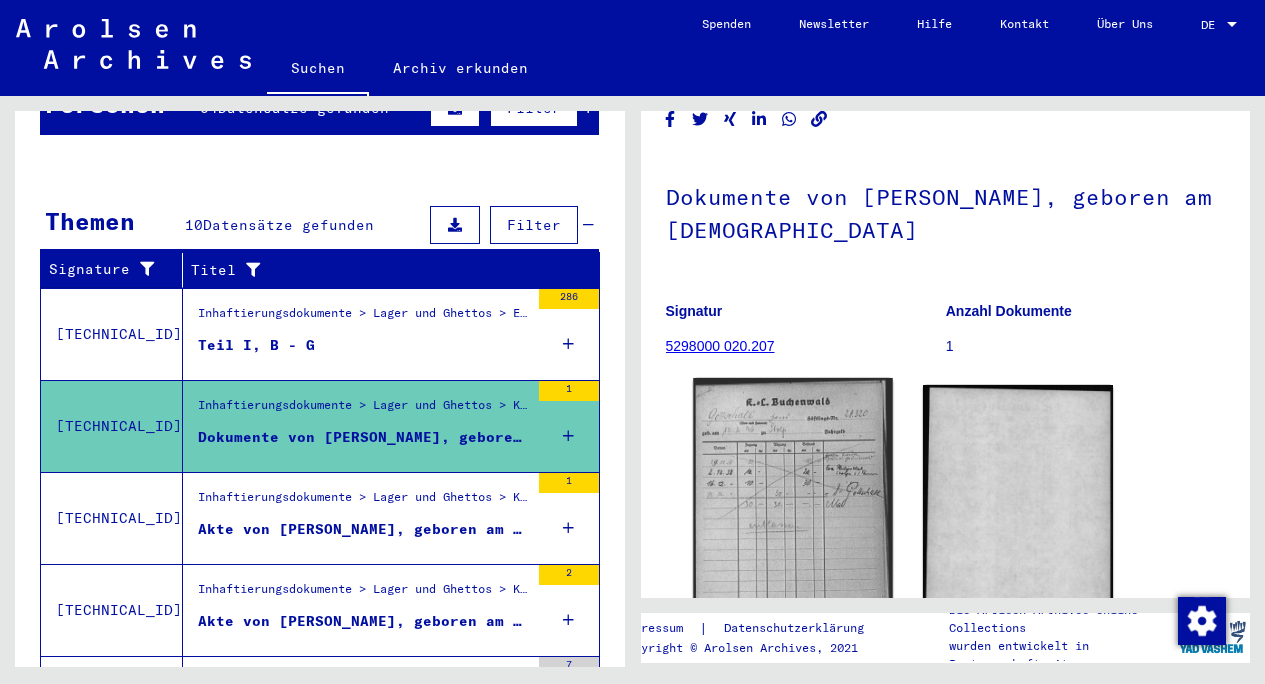 click 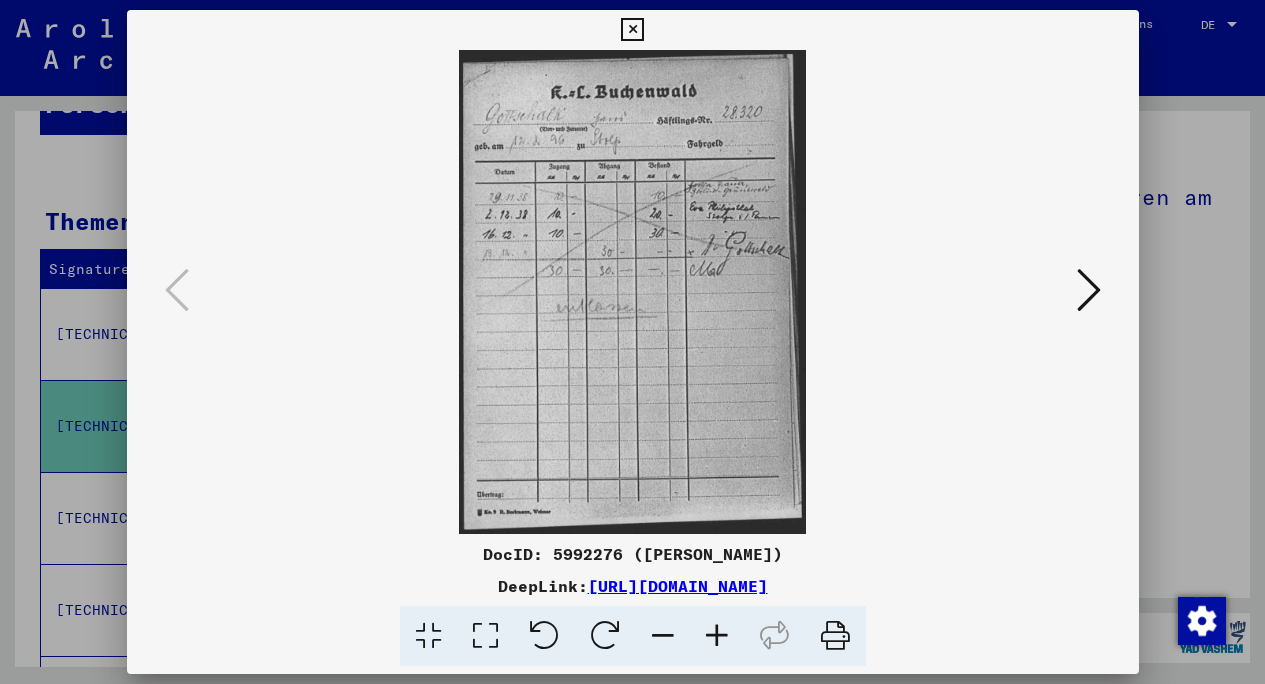 click at bounding box center (632, 342) 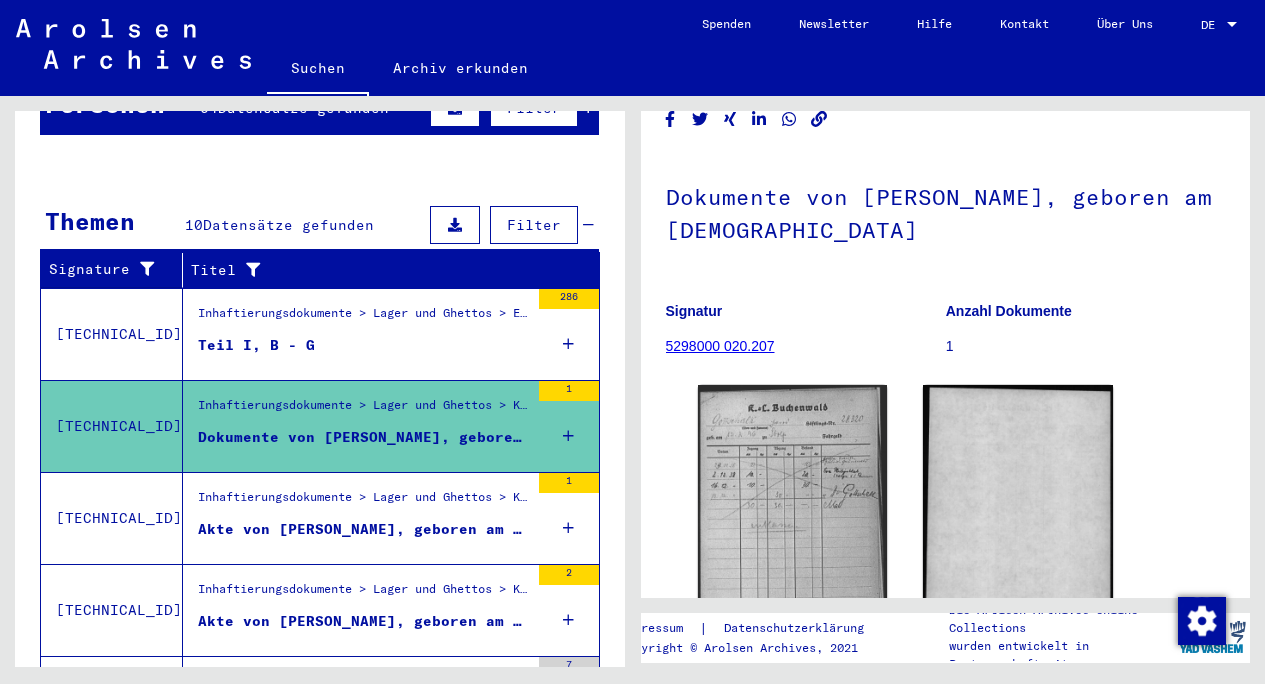 click on "Akte von [PERSON_NAME], geboren am [DEMOGRAPHIC_DATA]" at bounding box center (363, 529) 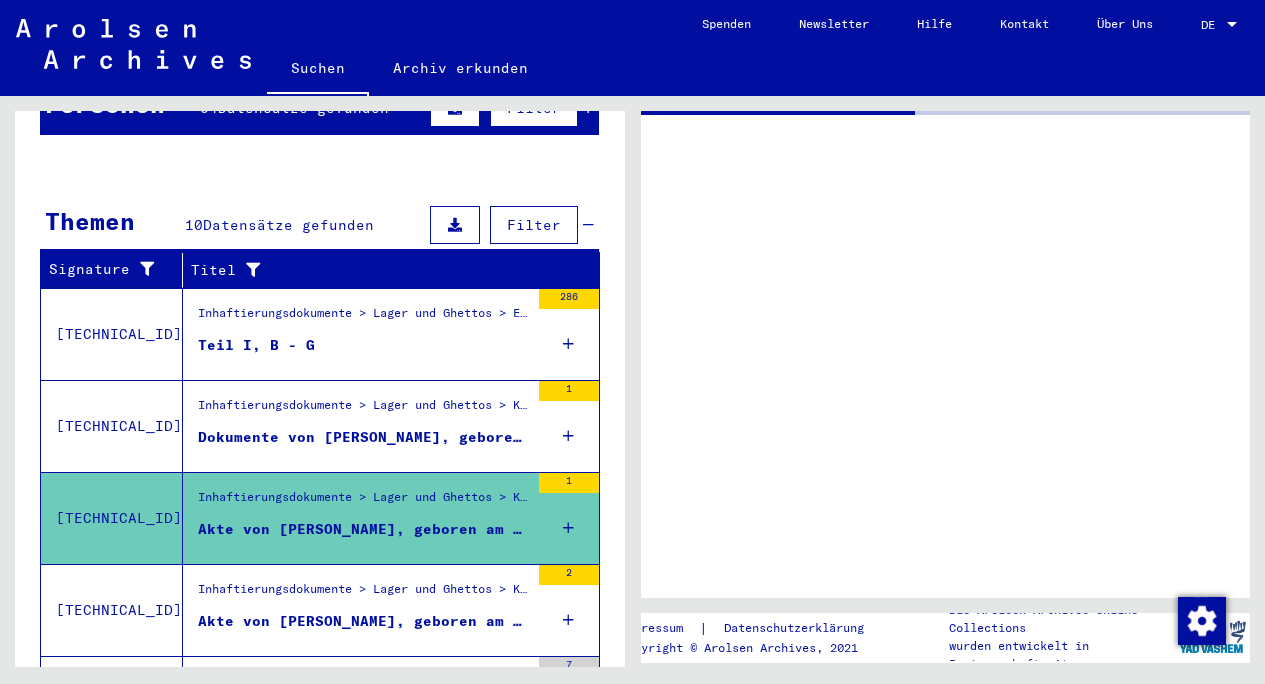 scroll, scrollTop: 0, scrollLeft: 0, axis: both 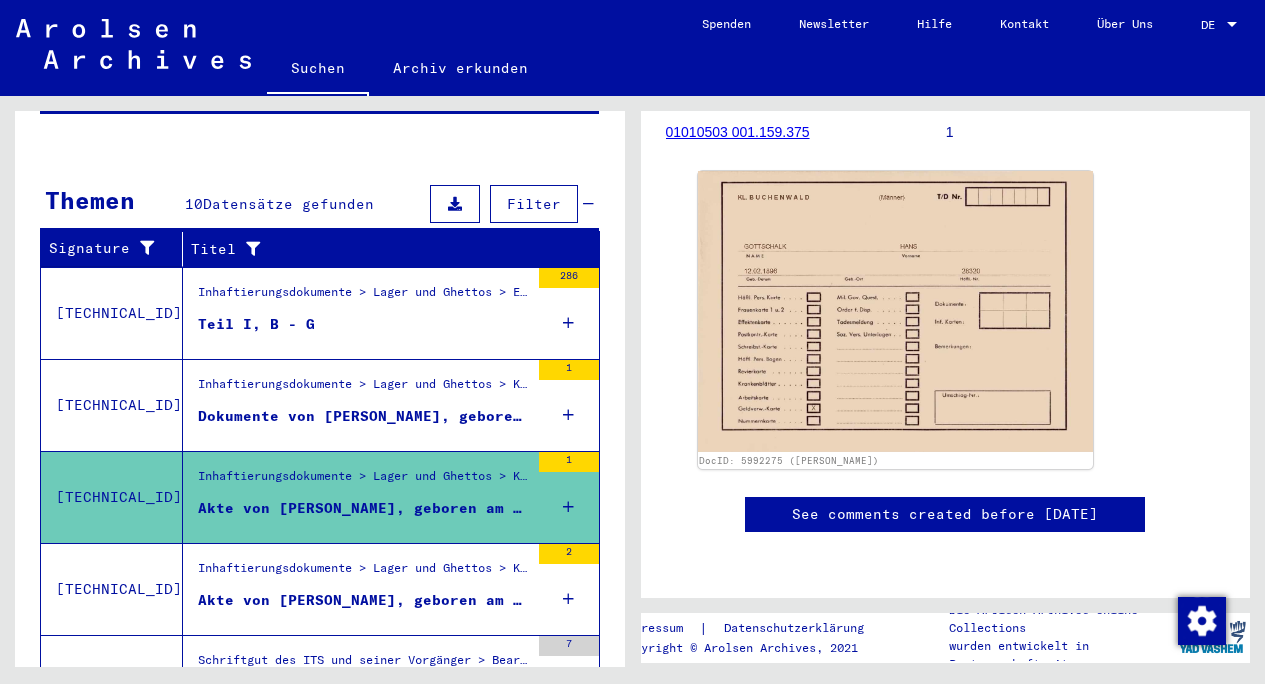 click on "Inhaftierungsdokumente > Lager und Ghettos > Konzentrationslager [GEOGRAPHIC_DATA] > Individuelle Unterlagen [GEOGRAPHIC_DATA] > Individuelle Häftlings Unterlagen - [GEOGRAPHIC_DATA] > [MEDICAL_DATA] mit Namen ab GORSKI Akte von [PERSON_NAME], geboren am [DEMOGRAPHIC_DATA]" at bounding box center (356, 589) 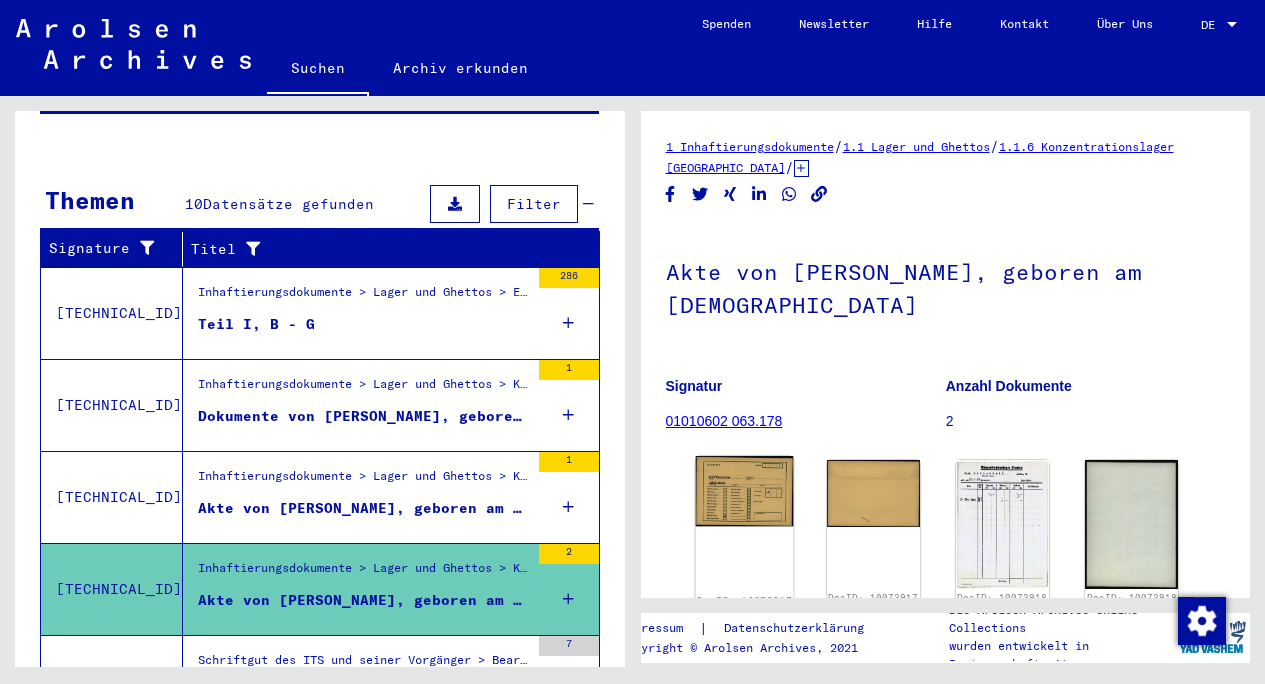 scroll, scrollTop: 0, scrollLeft: 0, axis: both 